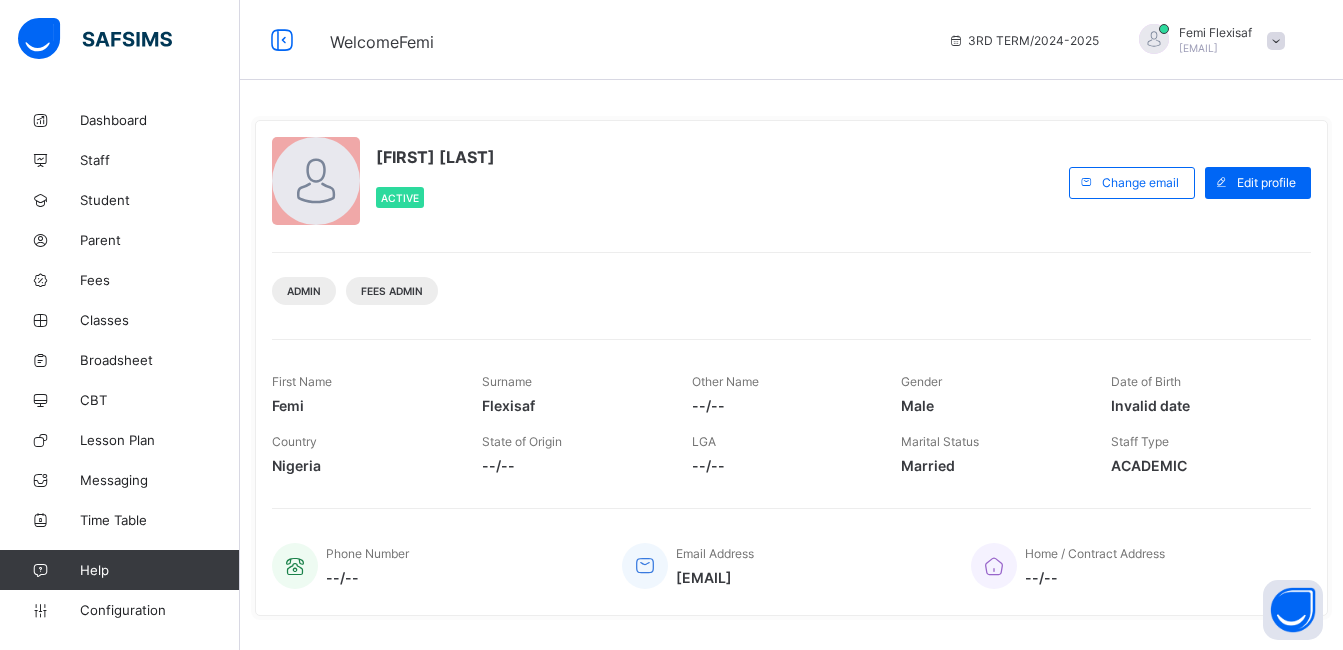 scroll, scrollTop: 0, scrollLeft: 0, axis: both 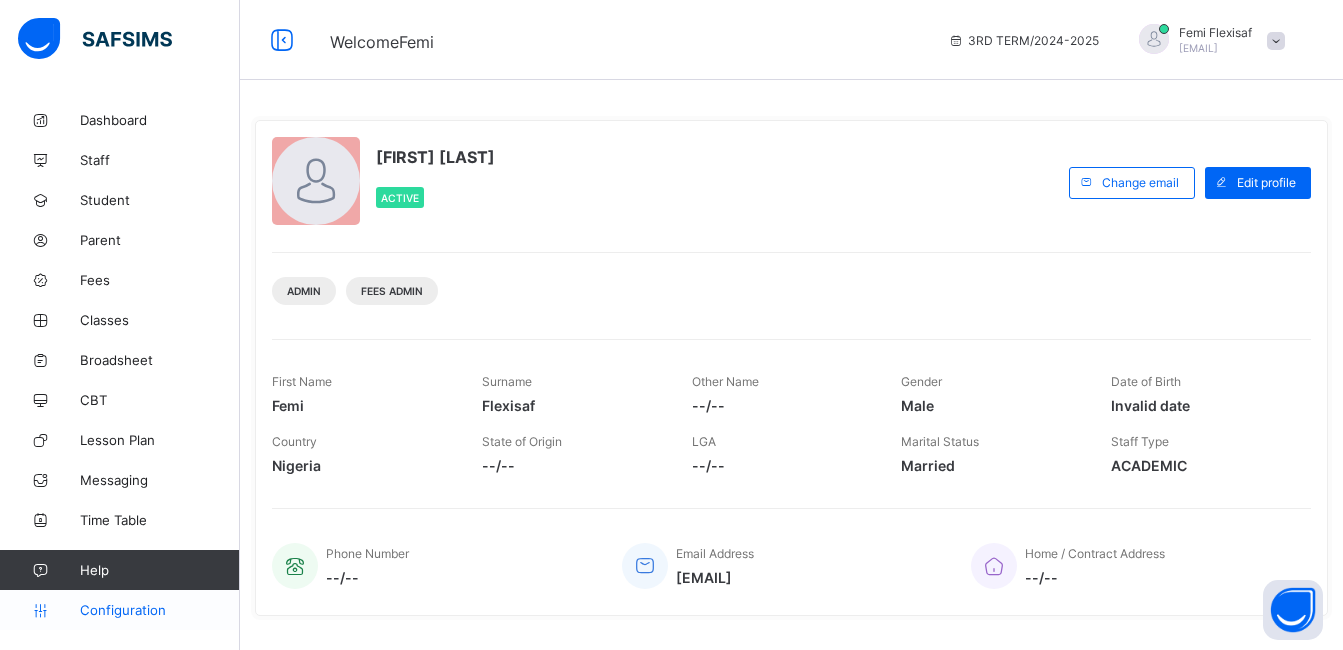 click on "Configuration" at bounding box center [159, 610] 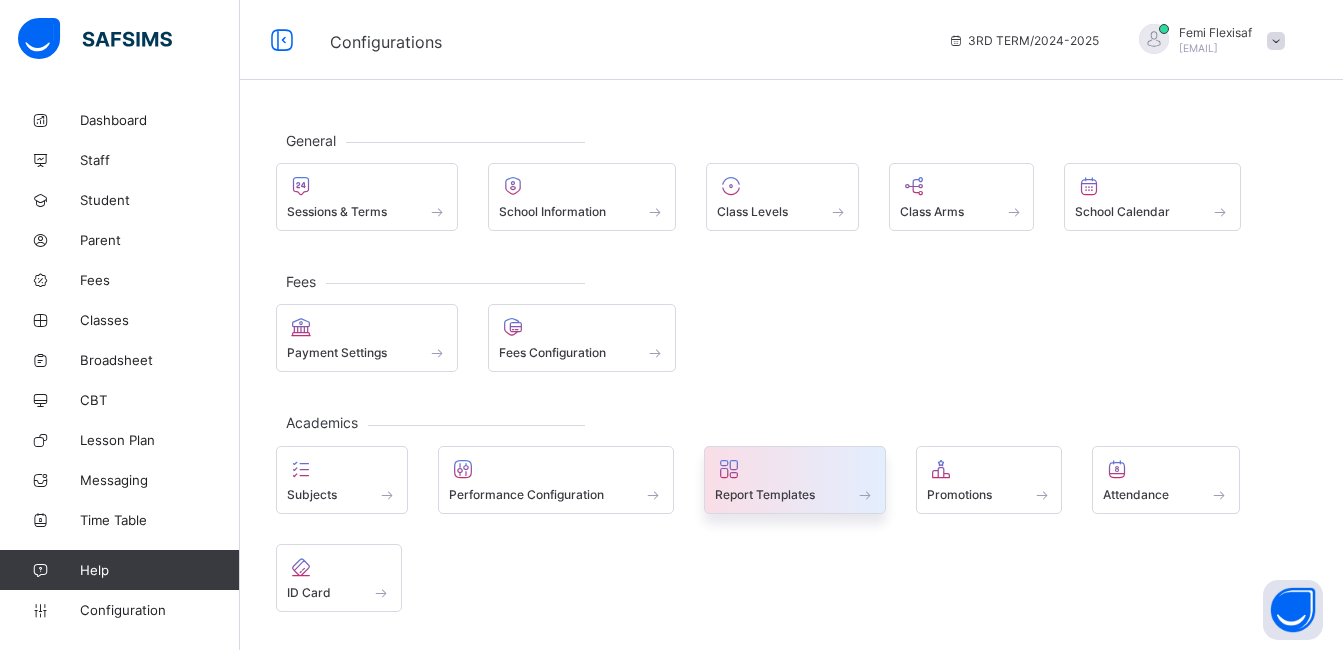 click at bounding box center (795, 483) 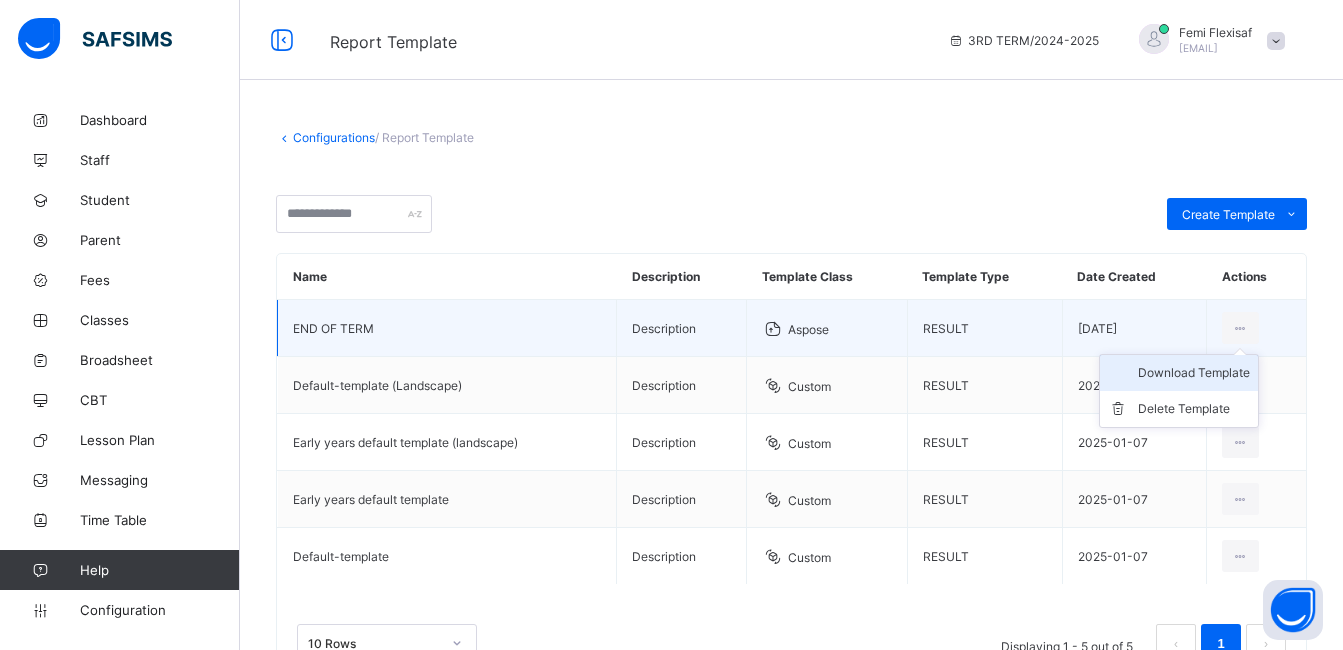 click on "Download Template" at bounding box center [1194, 373] 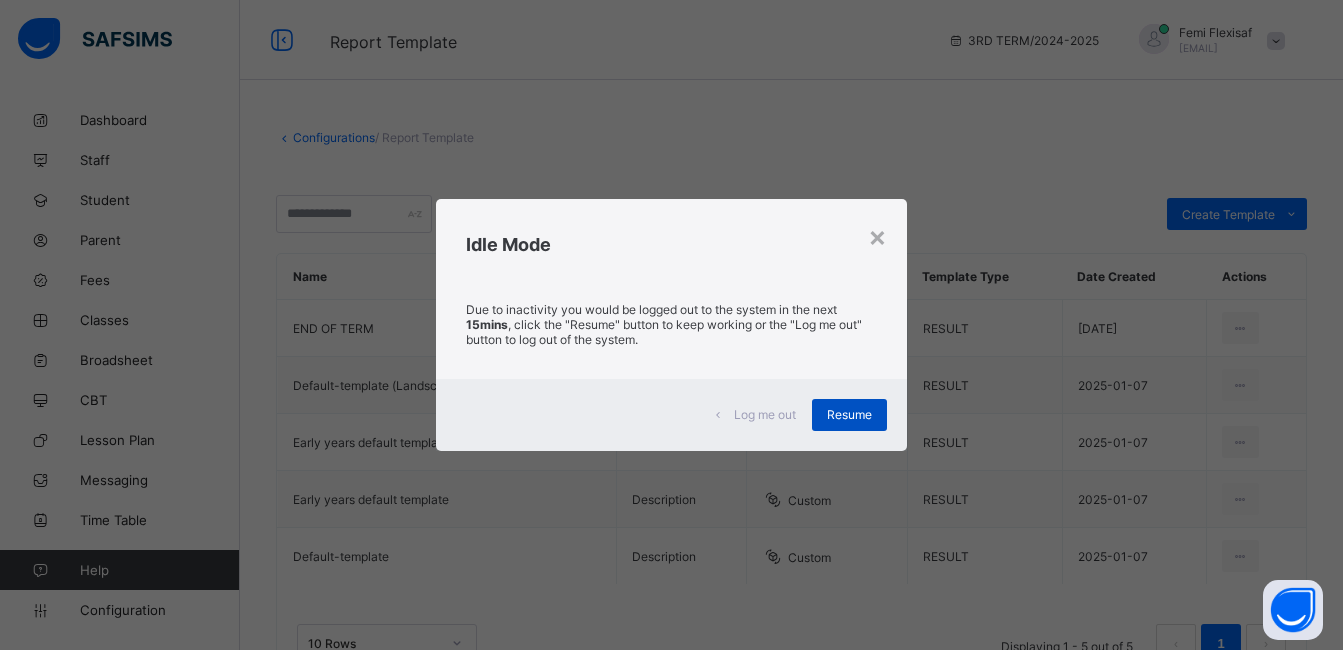 click on "Resume" at bounding box center (849, 414) 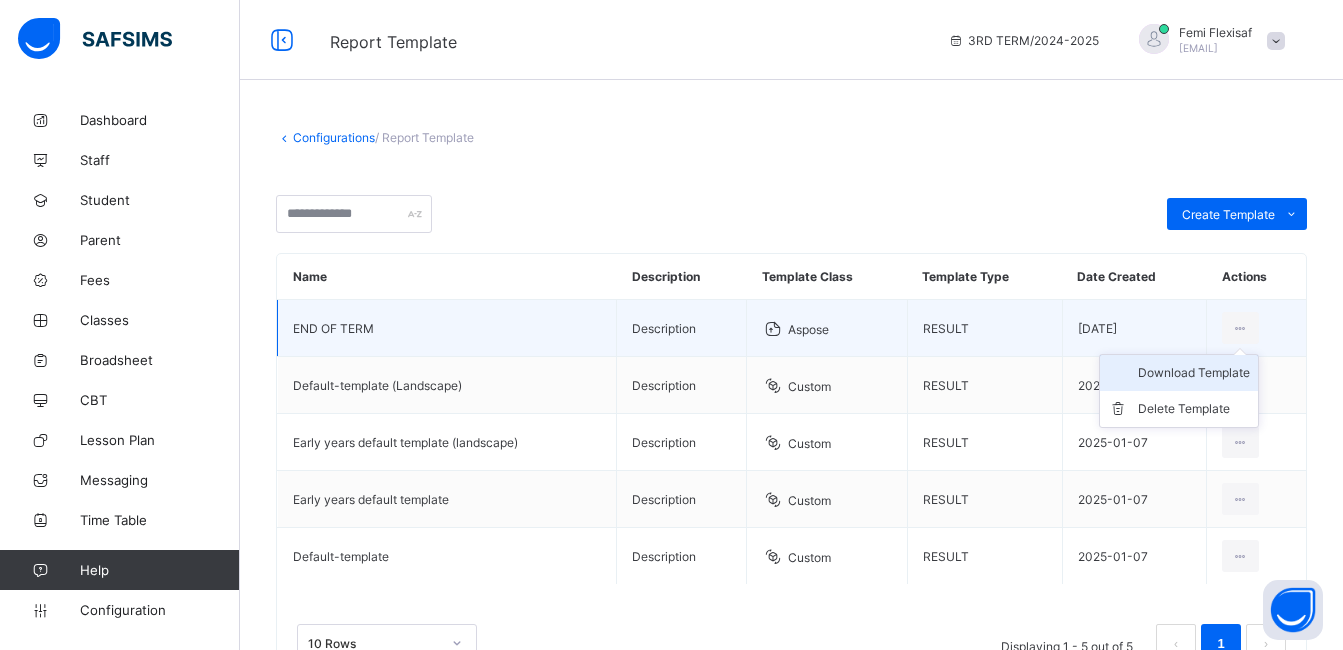 click on "Download Template" at bounding box center (1194, 373) 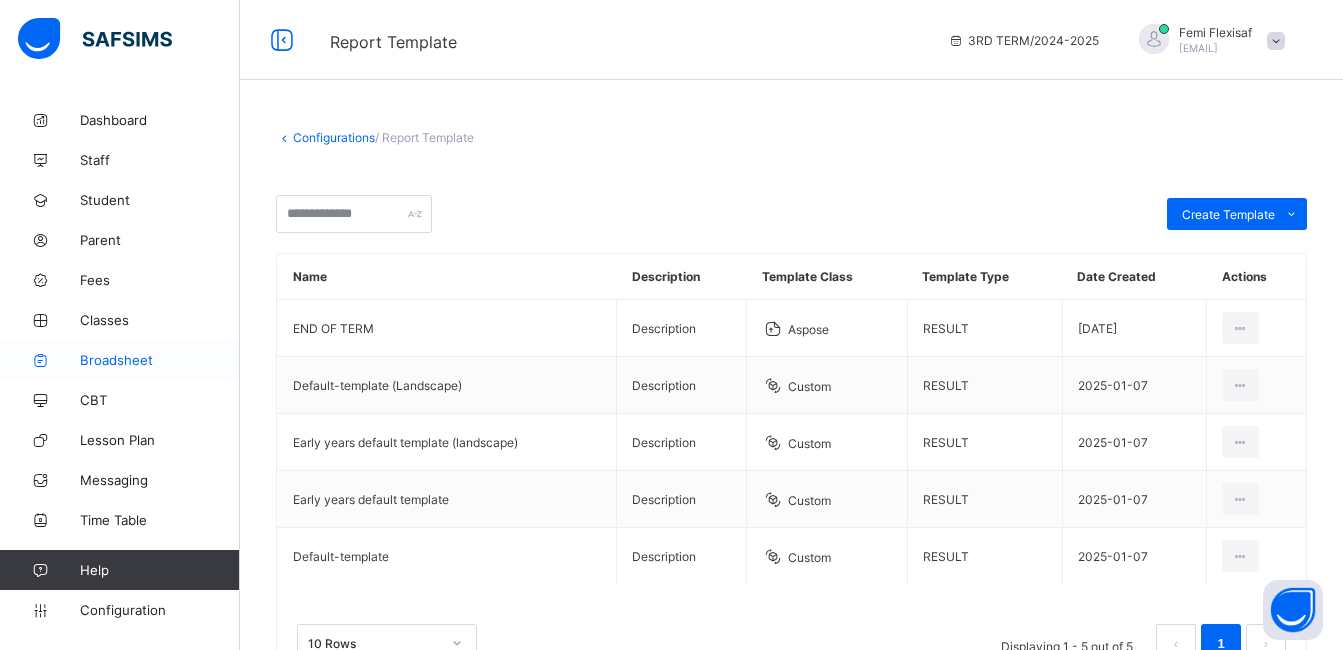 click on "Broadsheet" at bounding box center [160, 360] 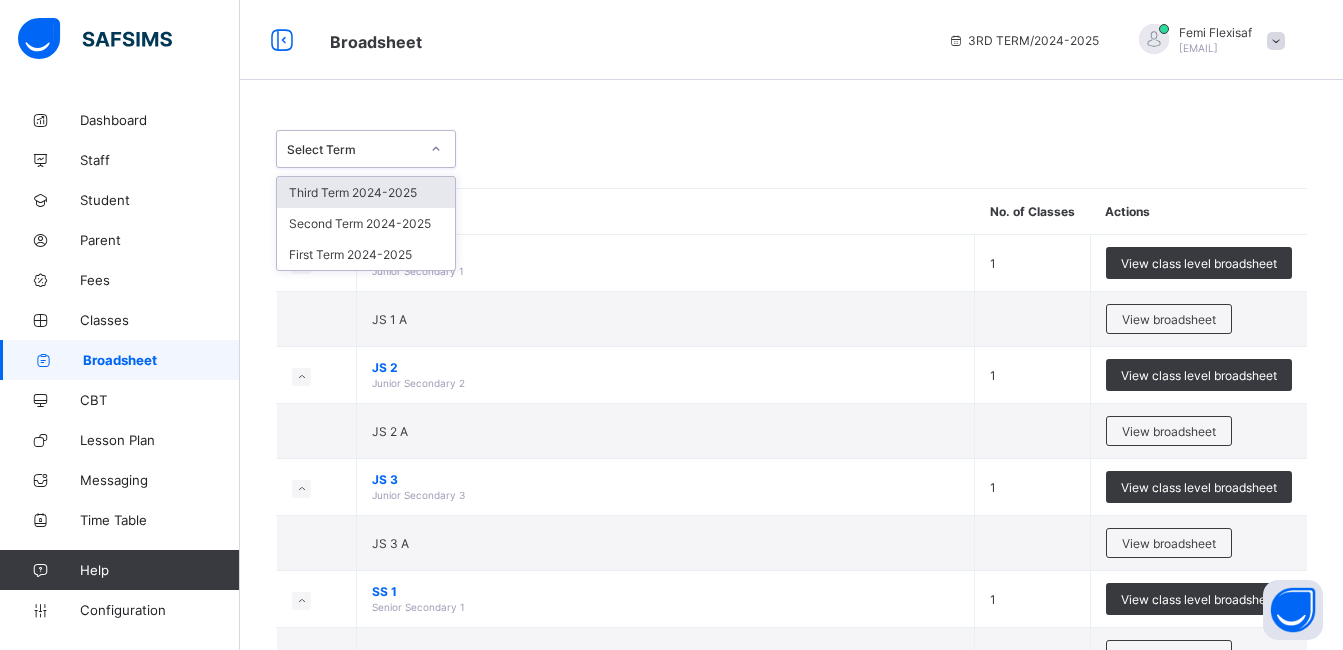 click on "Select Term" at bounding box center [347, 149] 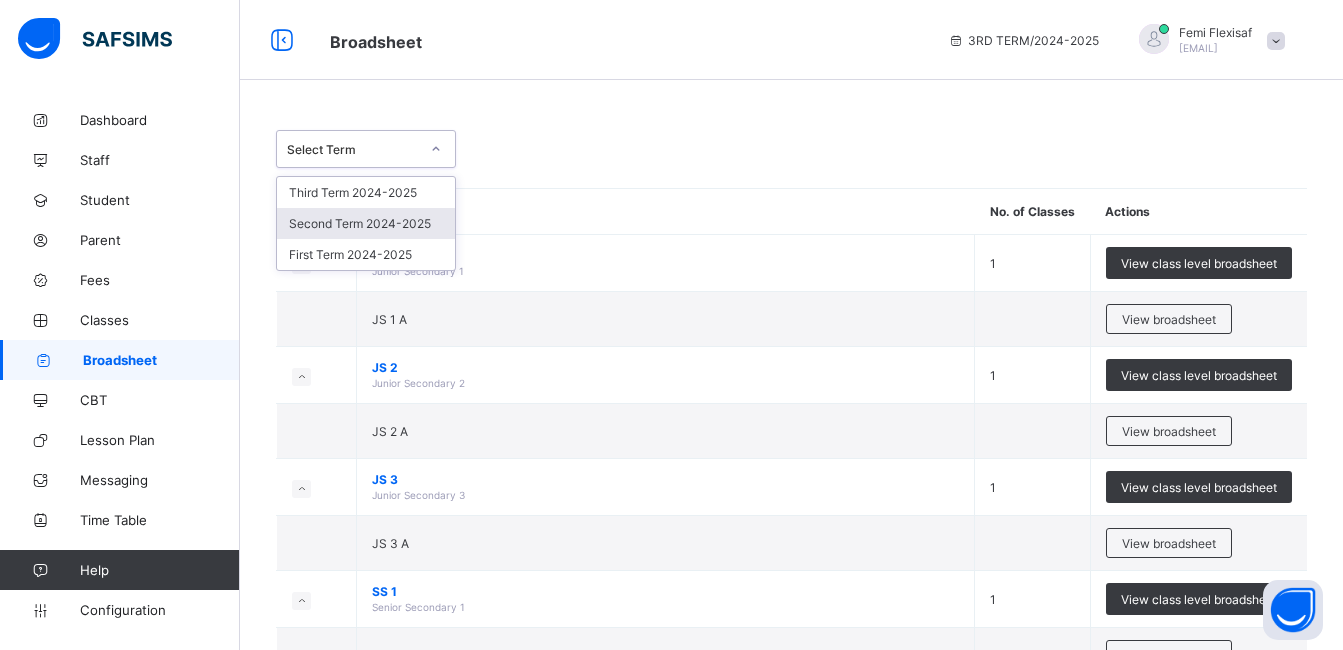 click on "Second Term 2024-2025" at bounding box center (366, 223) 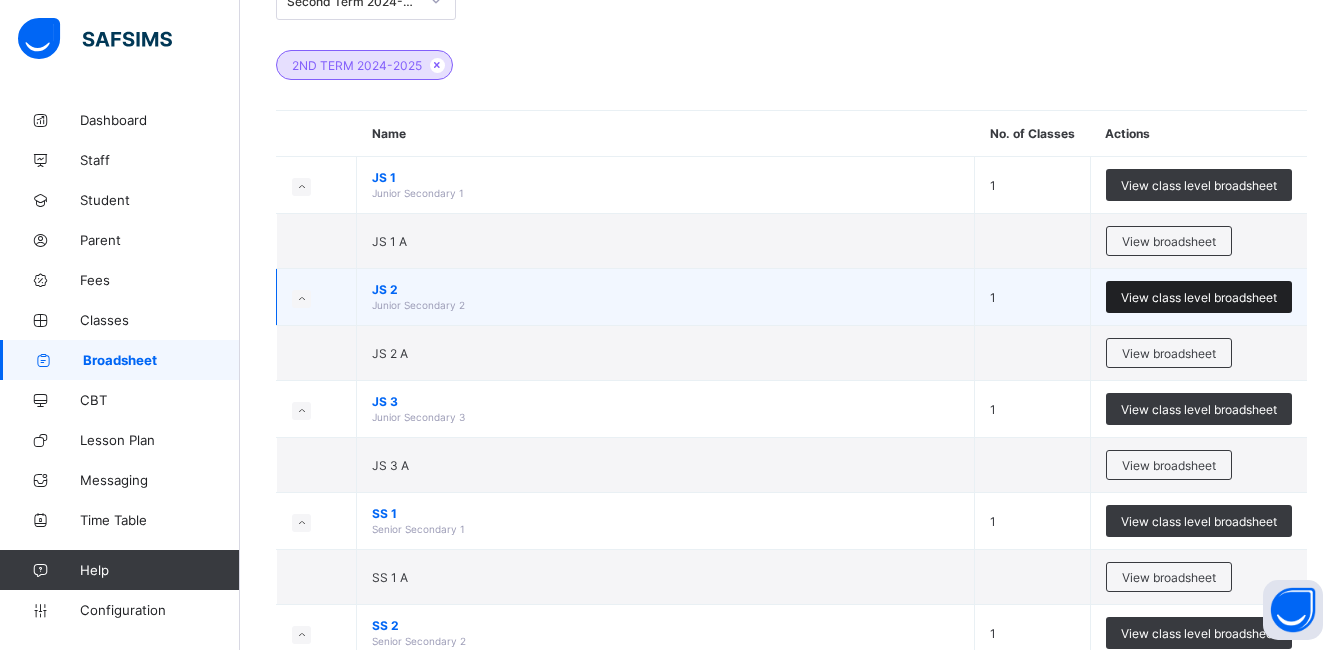 scroll, scrollTop: 200, scrollLeft: 0, axis: vertical 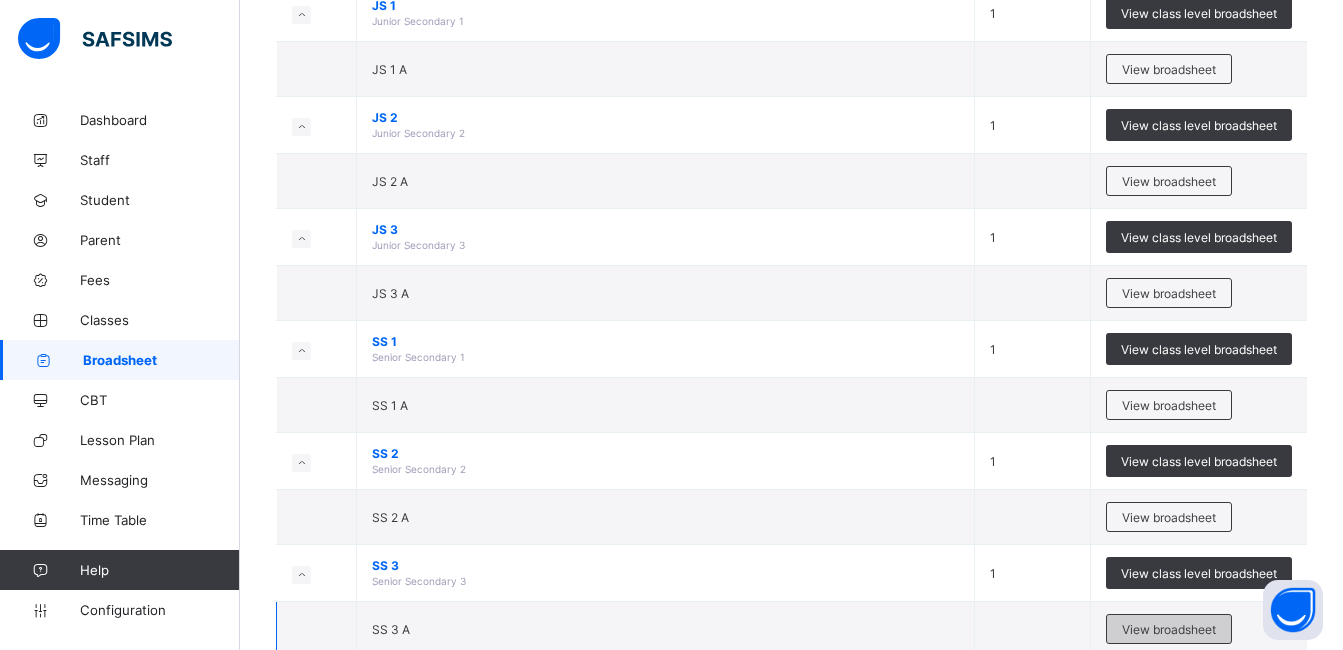 click on "View broadsheet" at bounding box center [1169, 629] 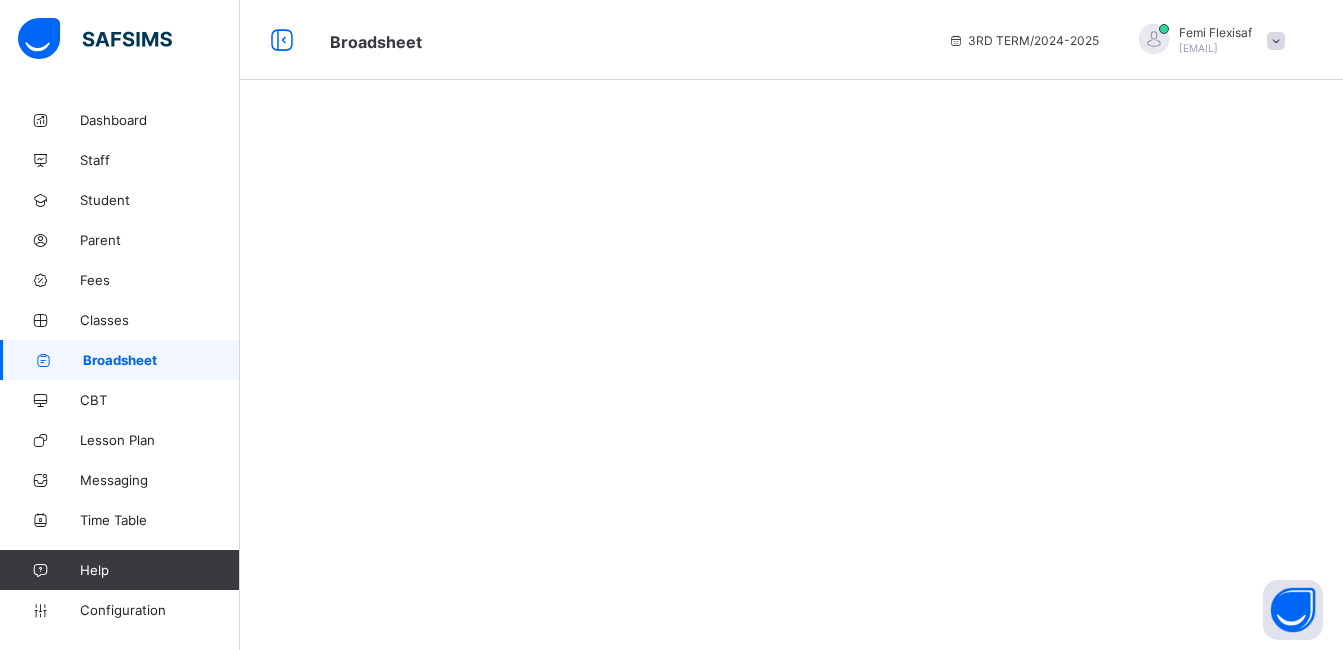 scroll, scrollTop: 0, scrollLeft: 0, axis: both 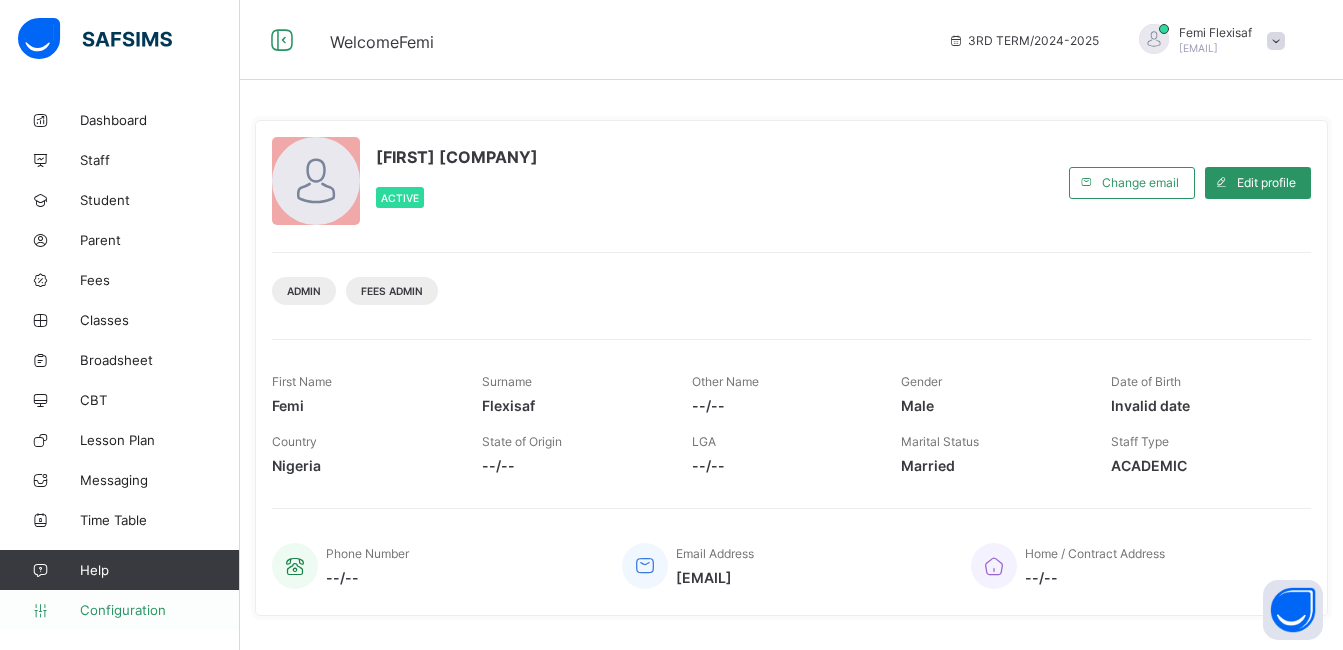click on "Configuration" at bounding box center (159, 610) 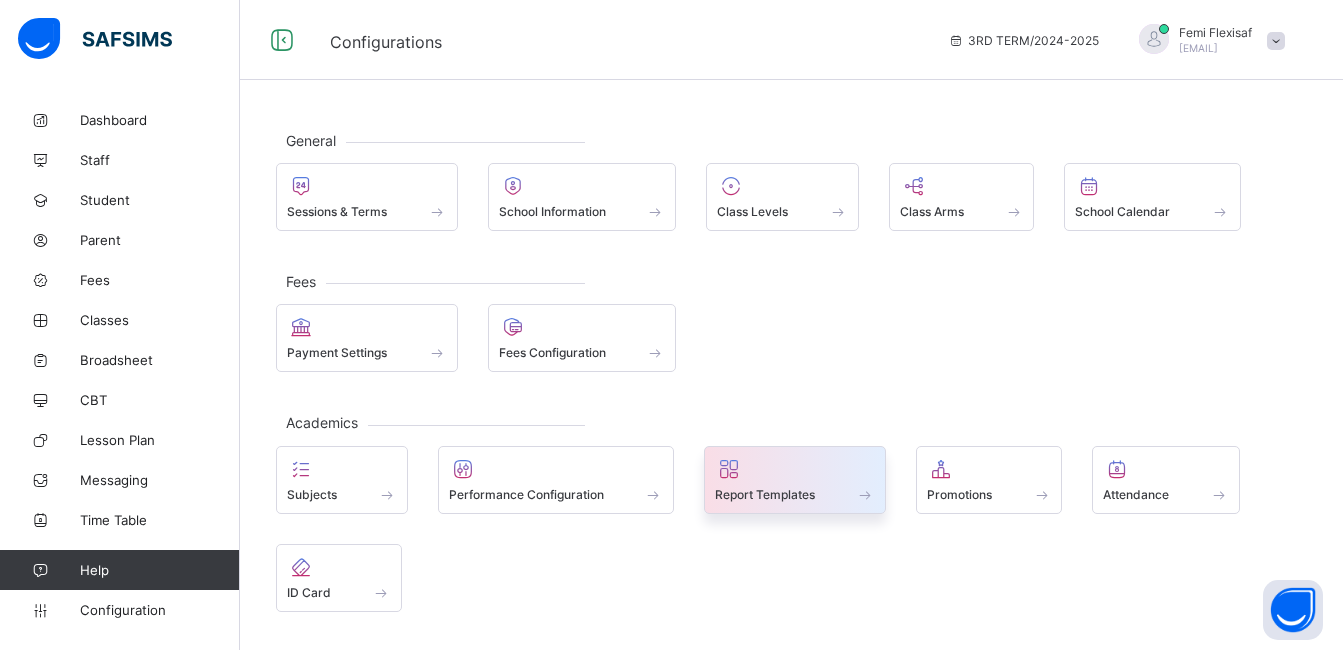 click on "Report Templates" at bounding box center [765, 494] 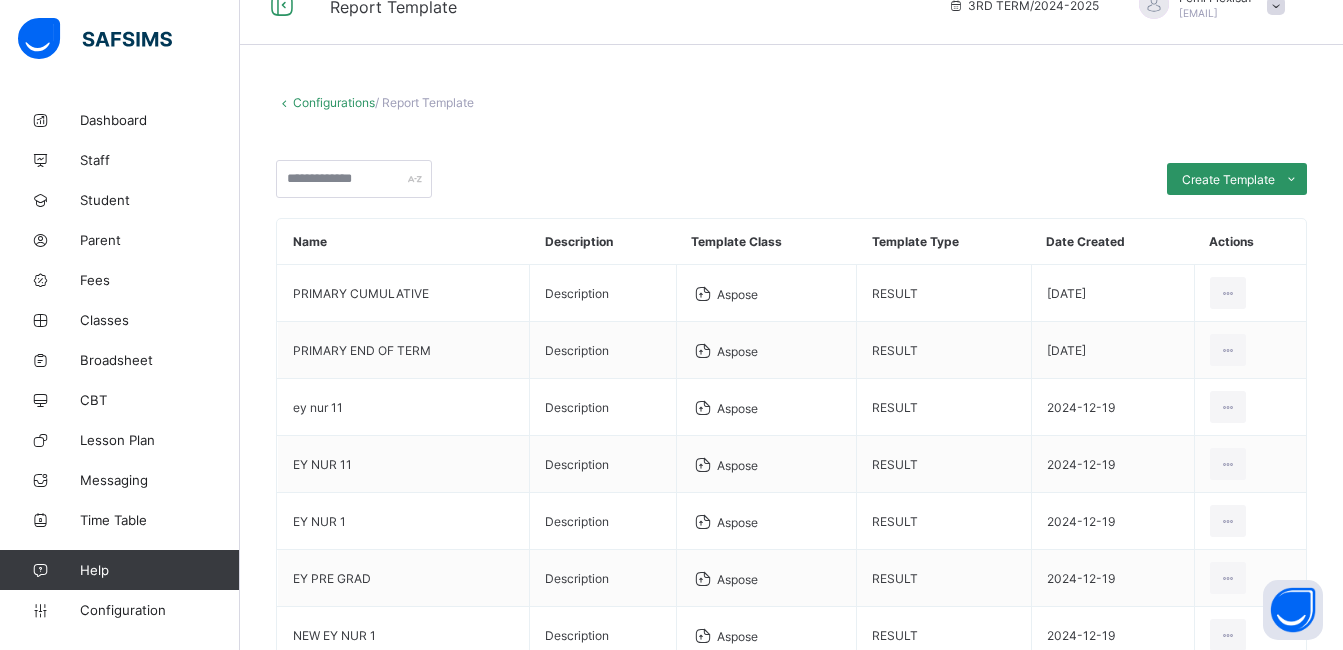 scroll, scrollTop: 40, scrollLeft: 0, axis: vertical 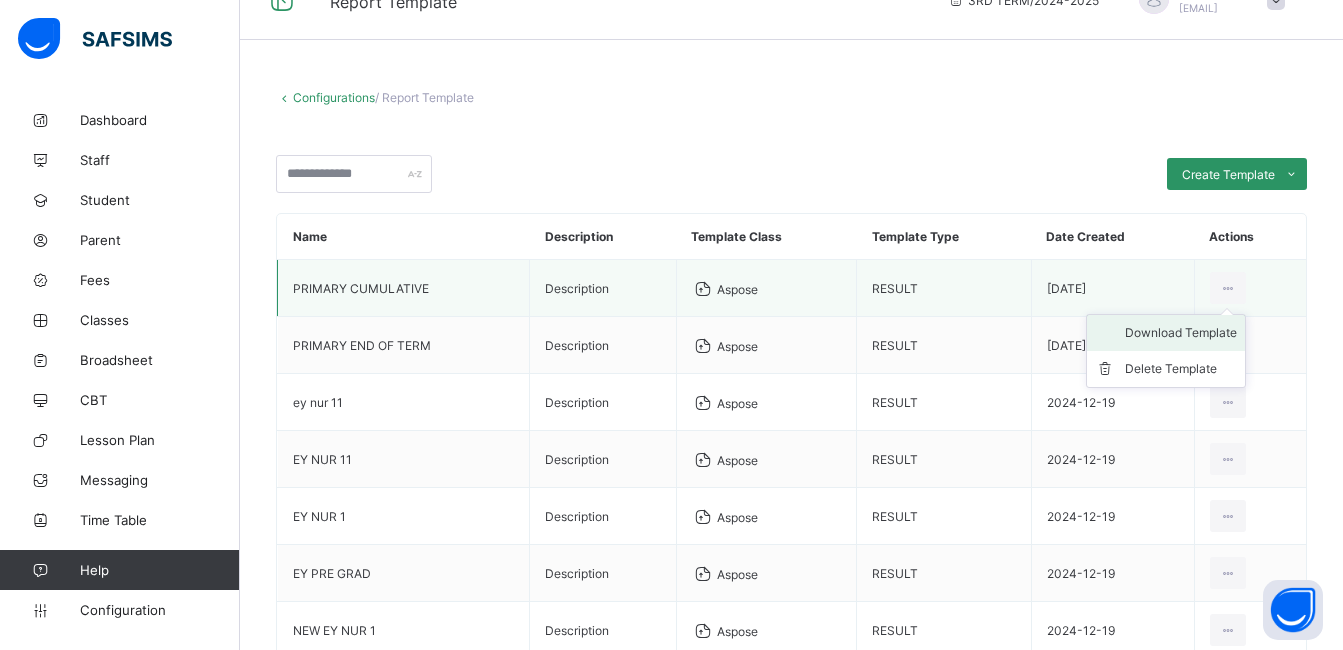 click on "Download Template" at bounding box center [1181, 333] 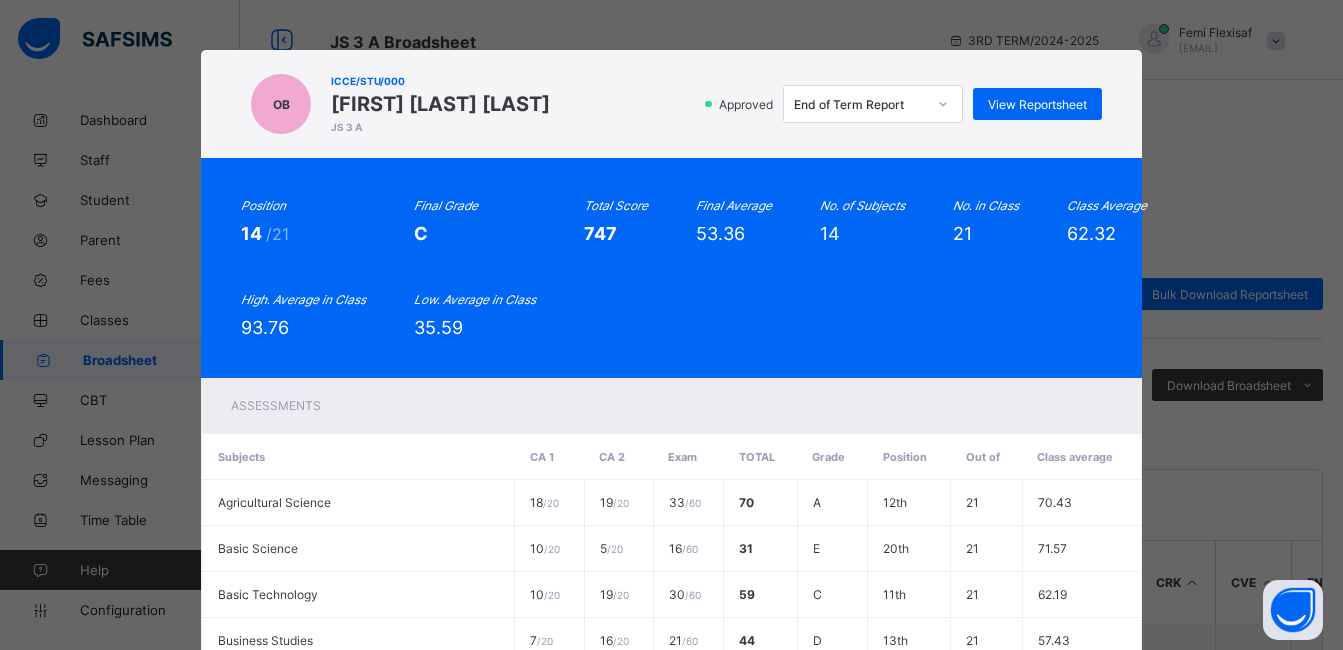 scroll, scrollTop: 200, scrollLeft: 0, axis: vertical 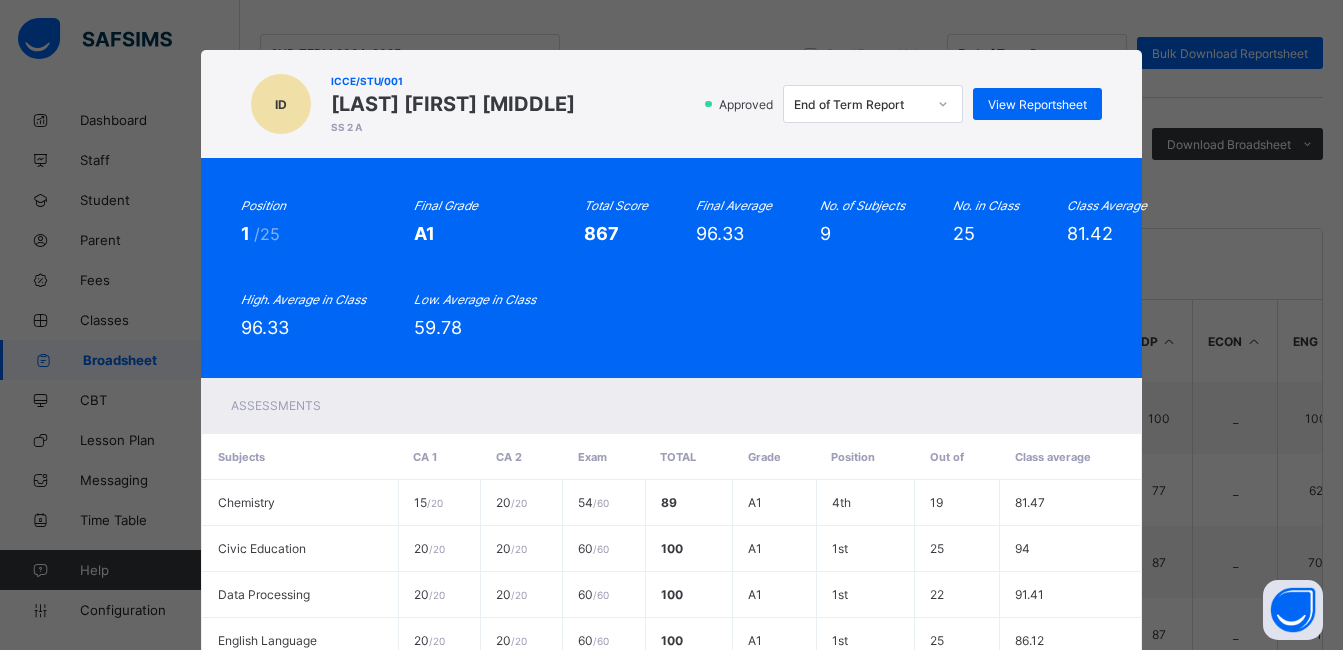 click on "Position         1       /25         Final Grade         A1         Total Score         867         Final Average         96.33         No. of Subjects         9         No. in Class         25         Class Average         81.42         High. Average in Class         96.33         Low. Average in Class         59.78" at bounding box center (671, 268) 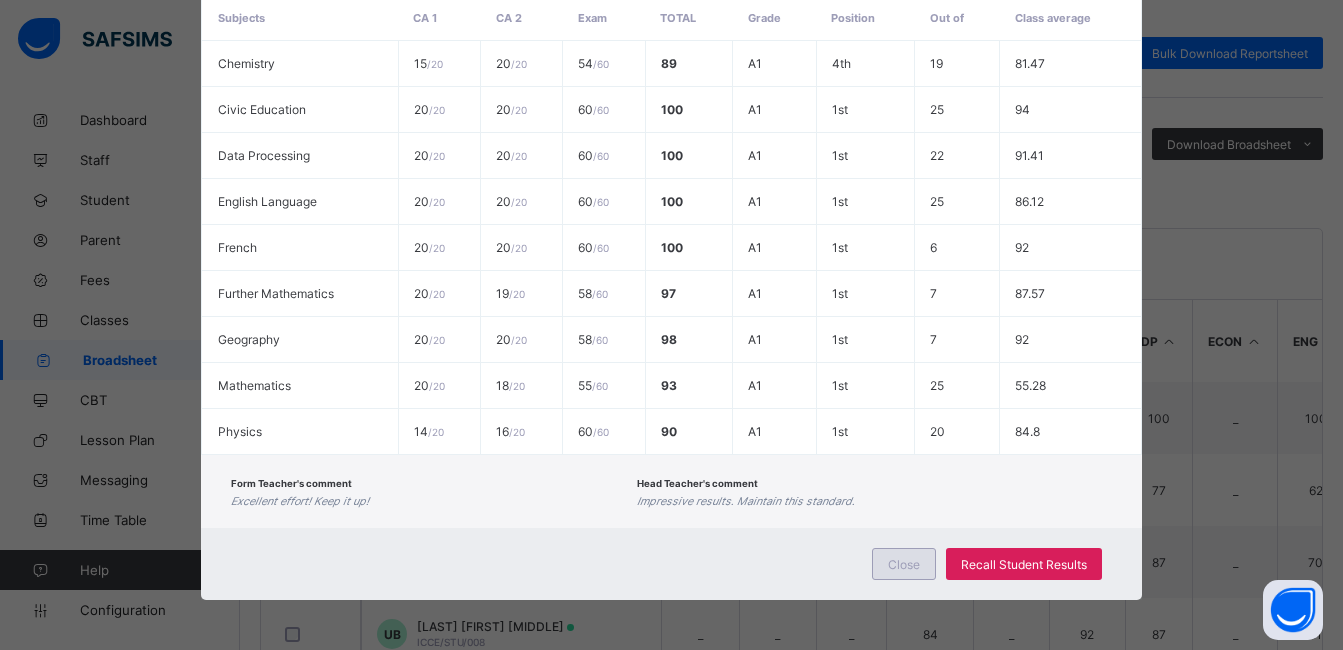 click on "Close" at bounding box center [904, 564] 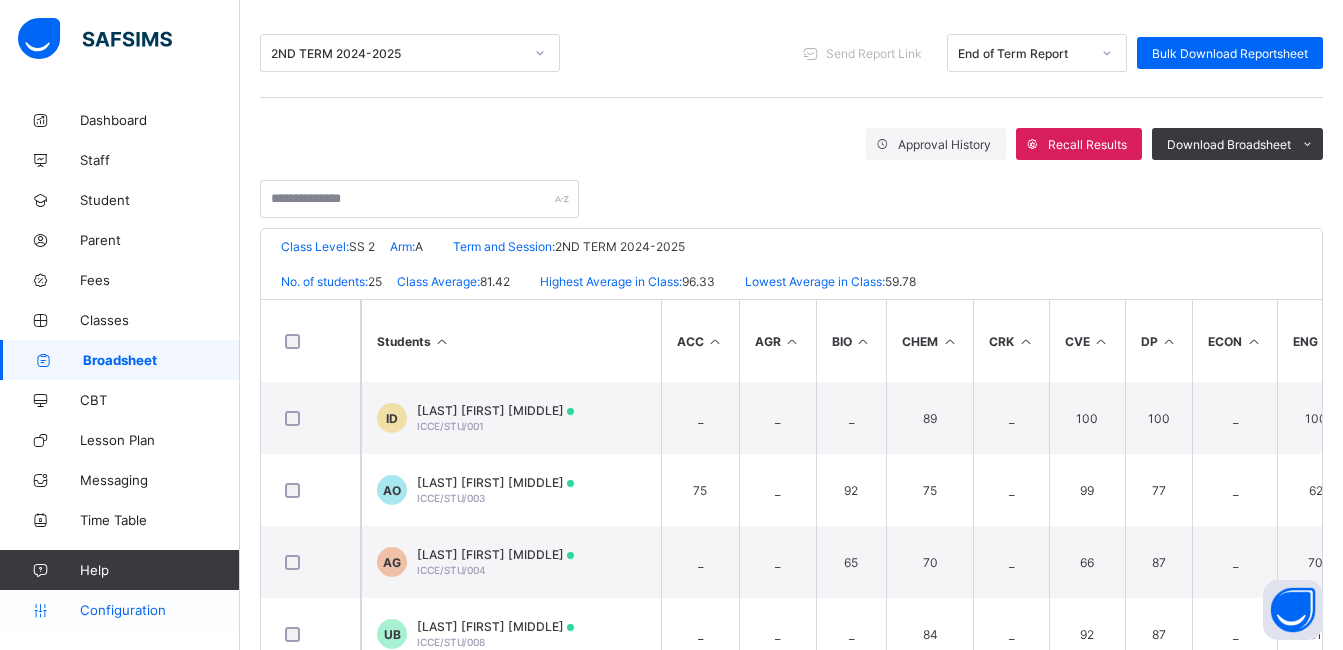 click on "Configuration" at bounding box center (159, 610) 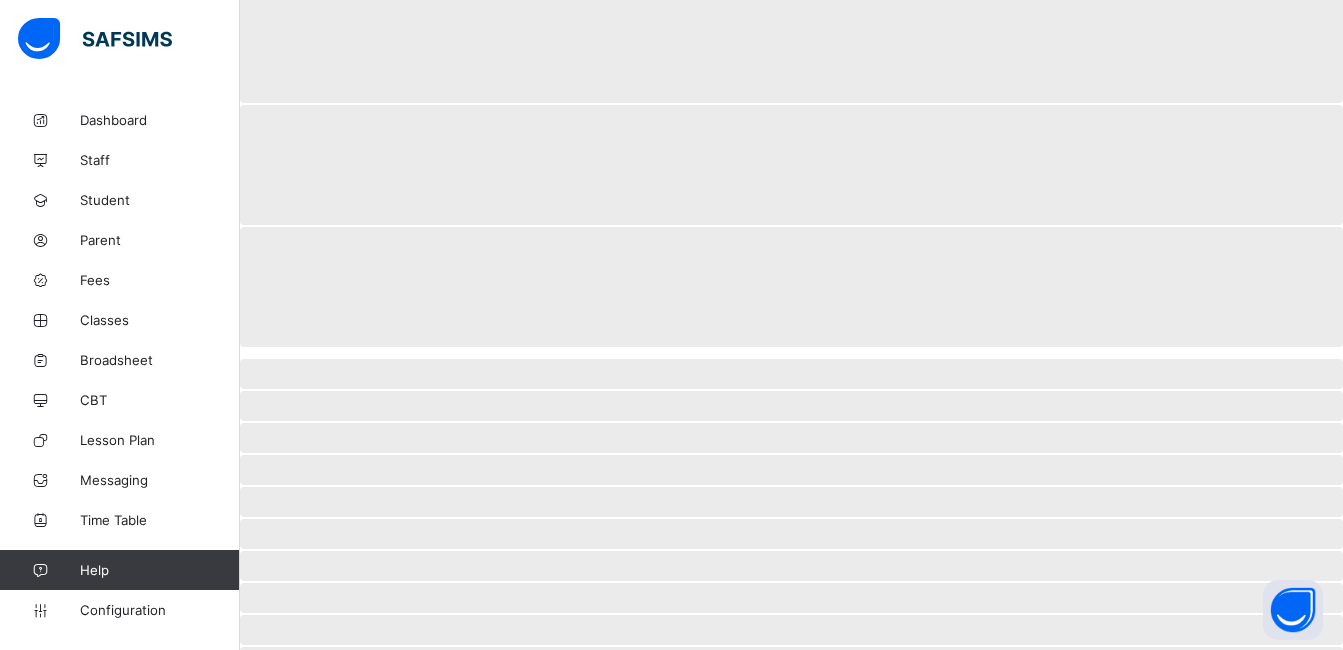 scroll, scrollTop: 133, scrollLeft: 0, axis: vertical 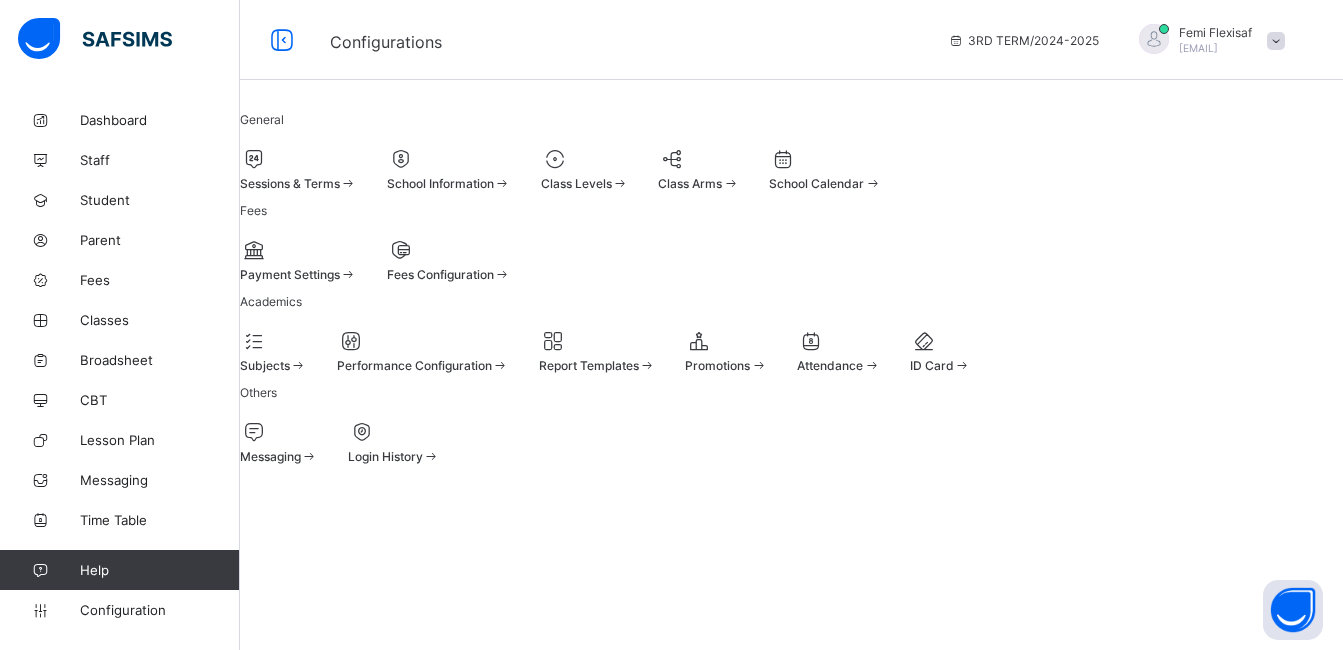 click on "Report Templates" at bounding box center [589, 365] 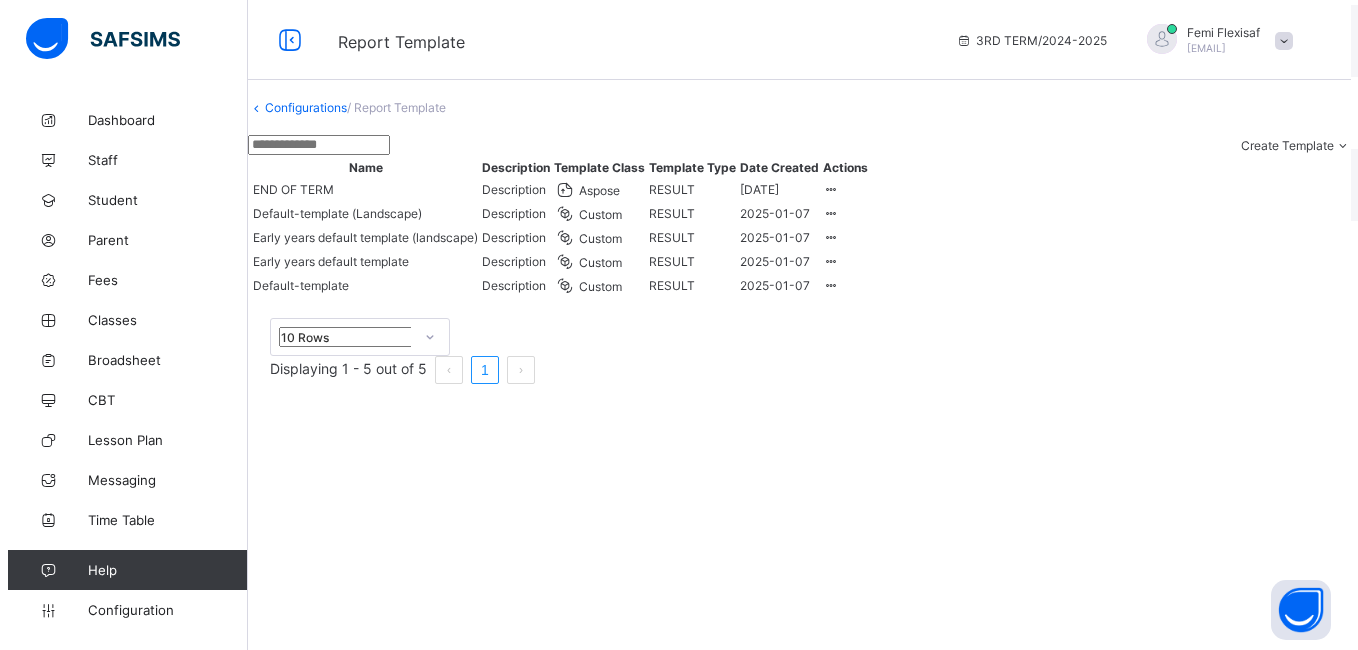 scroll, scrollTop: 85, scrollLeft: 0, axis: vertical 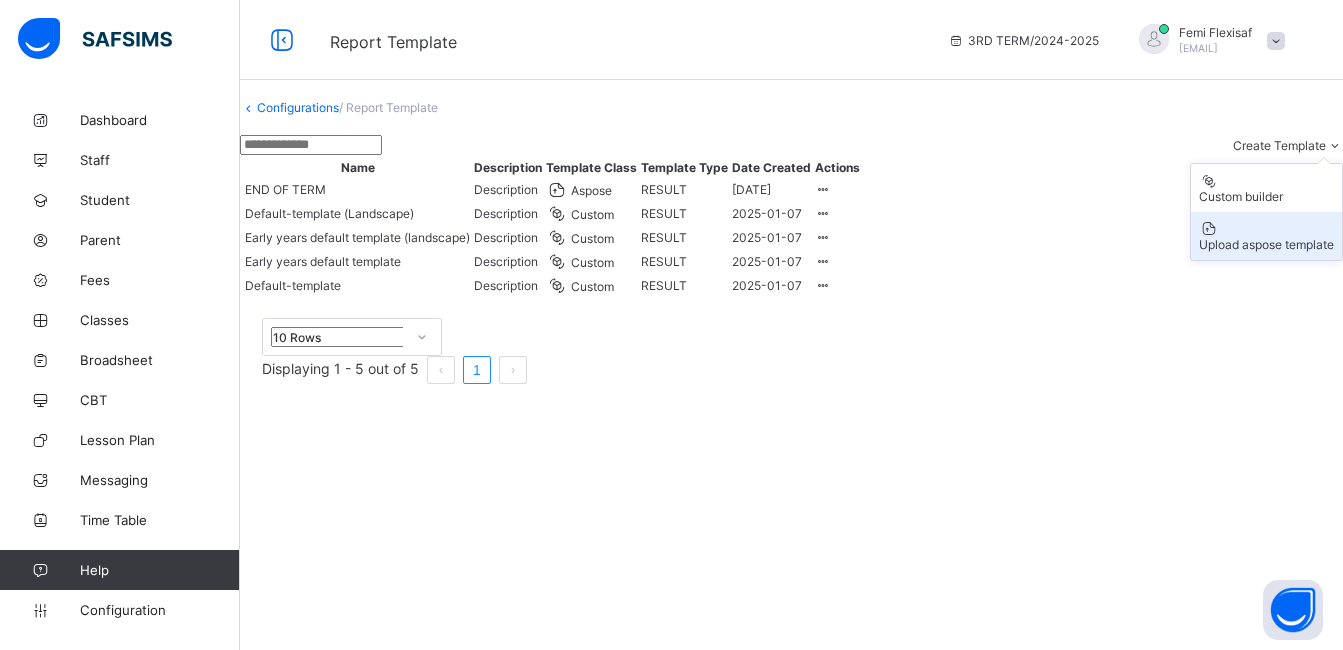 click on "Upload aspose template" at bounding box center (1266, 244) 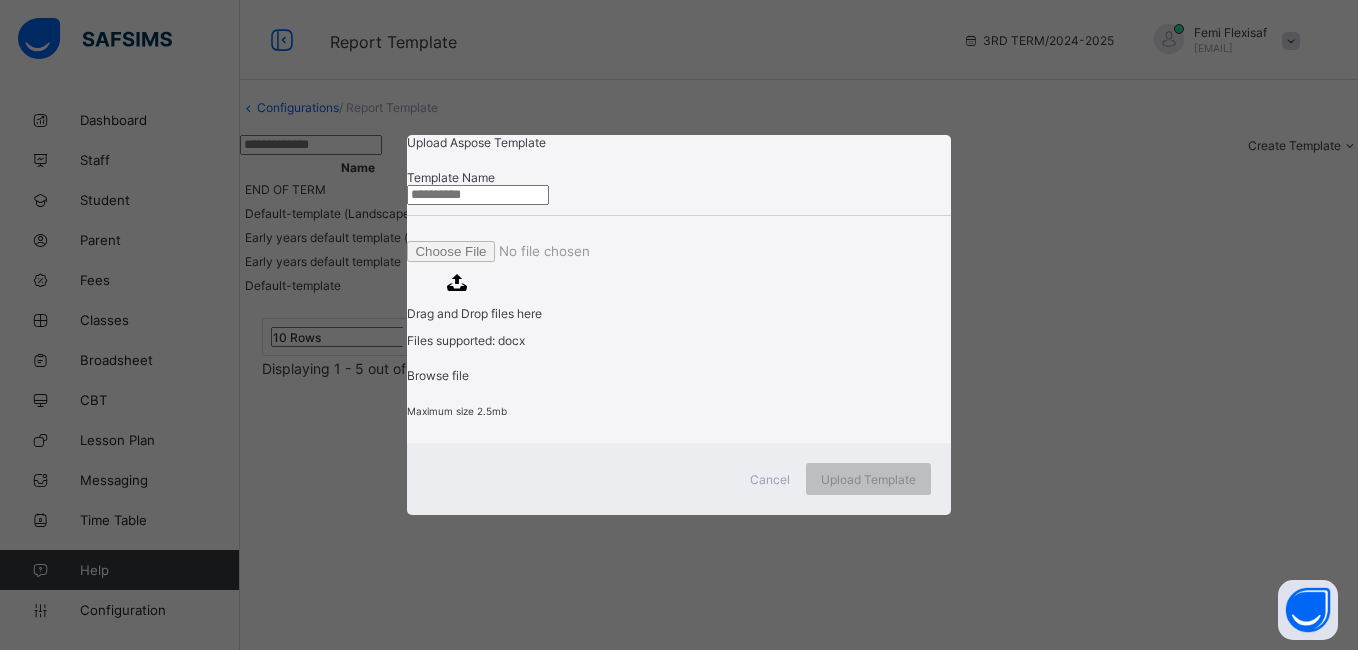 click at bounding box center (478, 195) 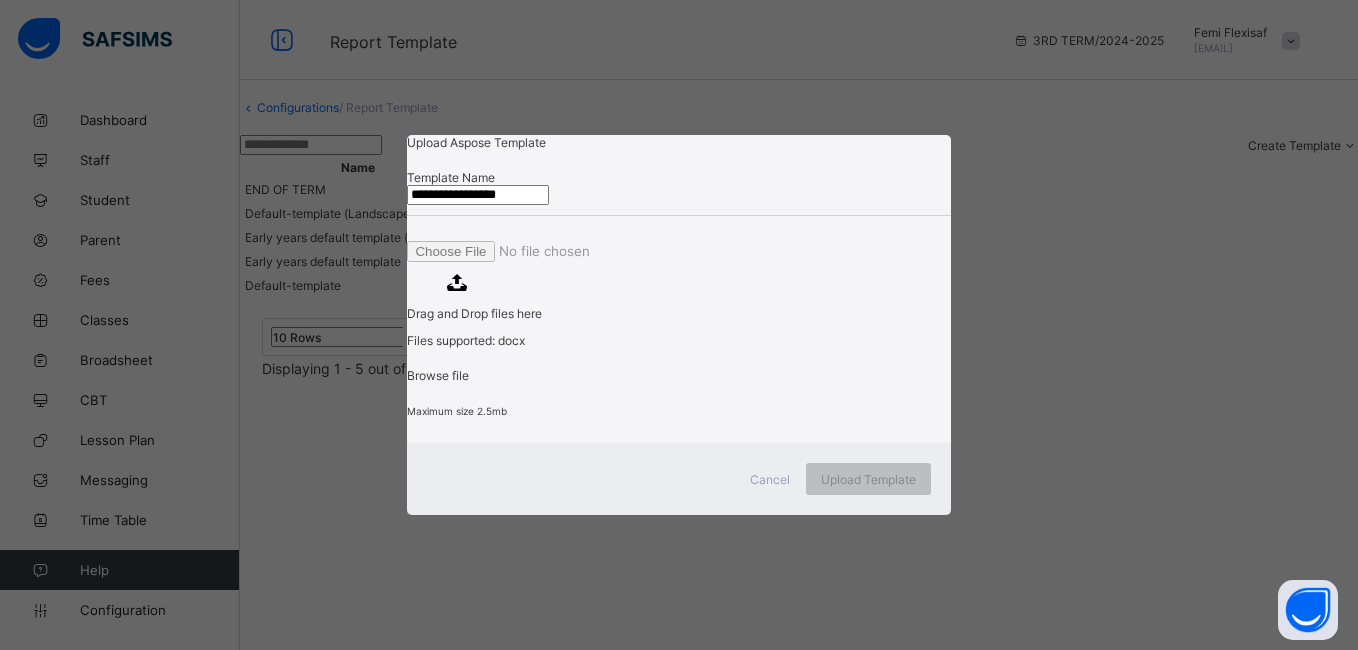 type on "**********" 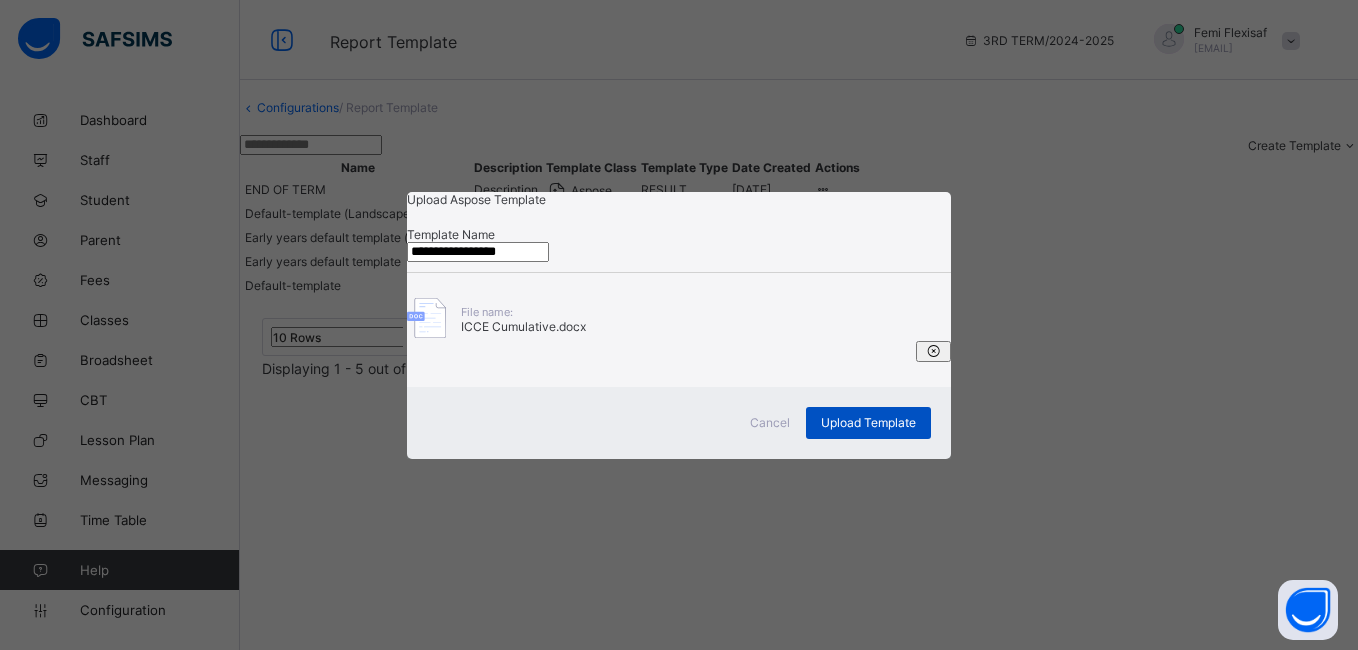 click on "Upload Template" at bounding box center (868, 422) 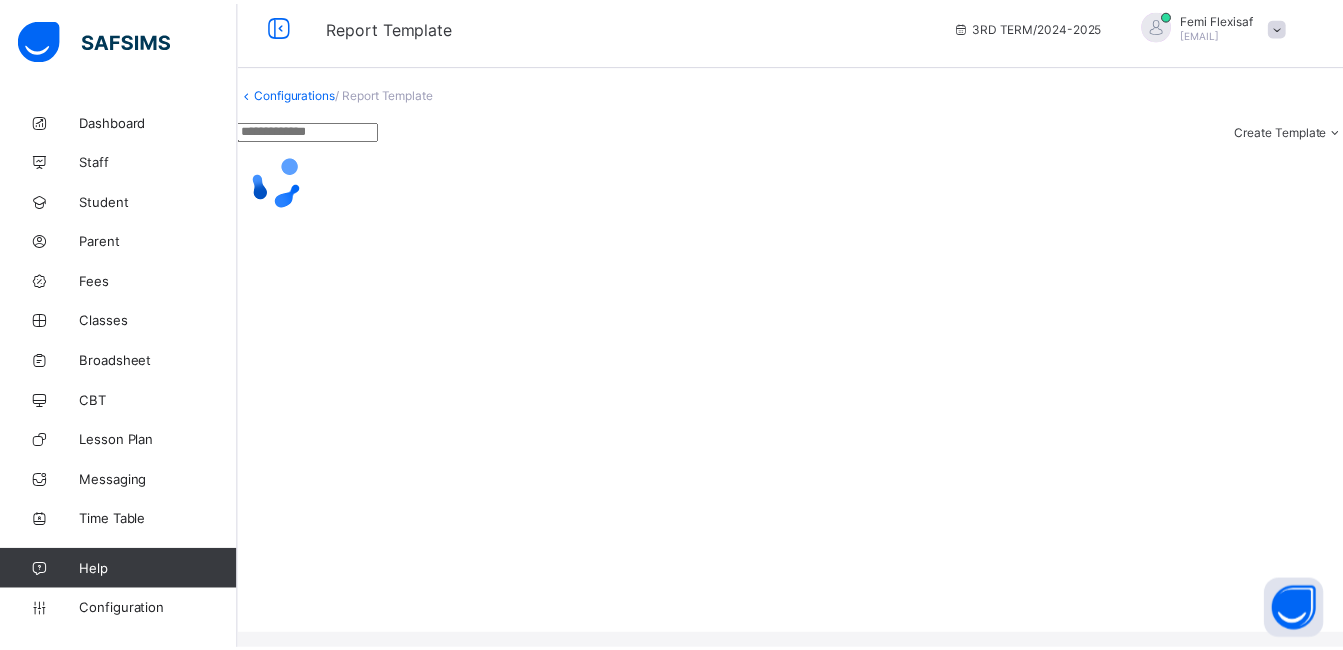 scroll, scrollTop: 11, scrollLeft: 0, axis: vertical 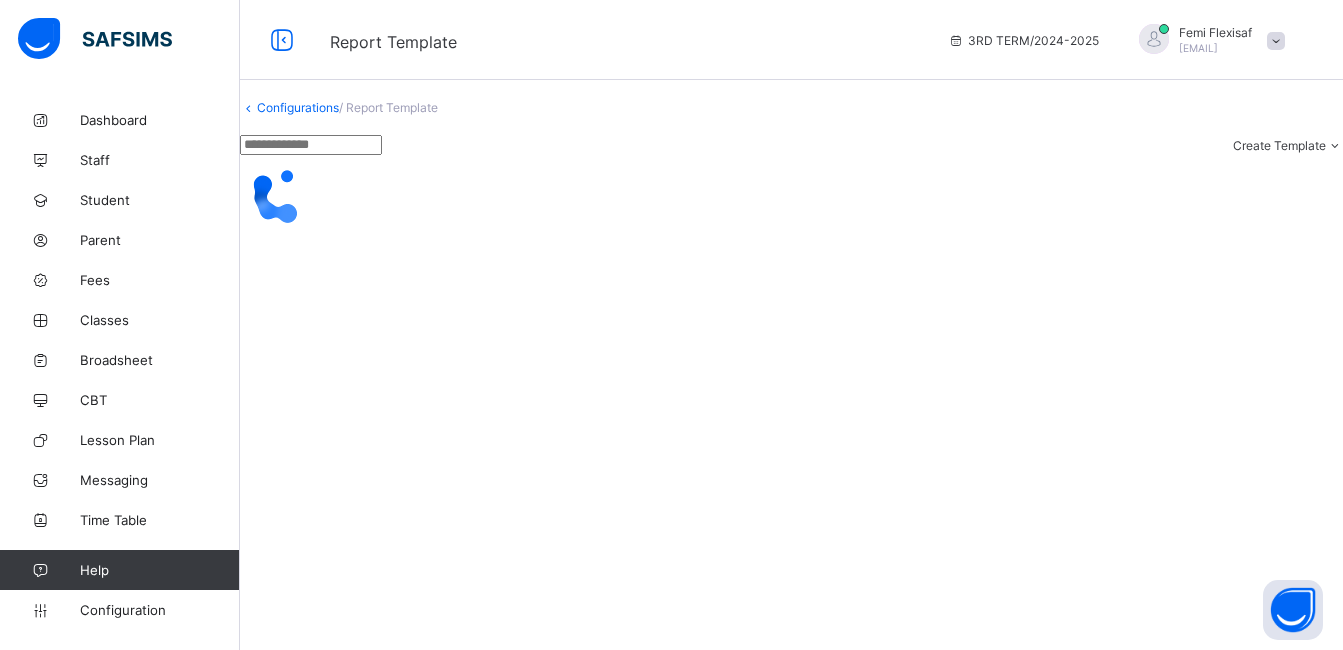 click on "Configurations" at bounding box center [298, 107] 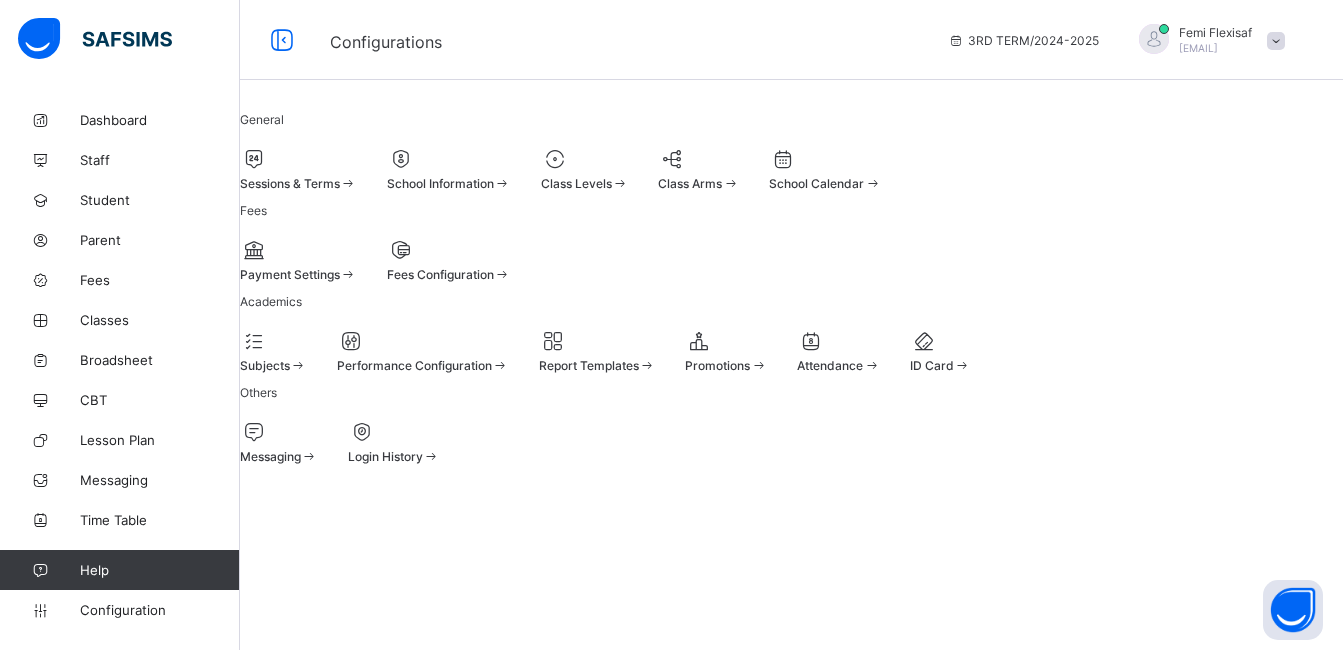 click at bounding box center (585, 159) 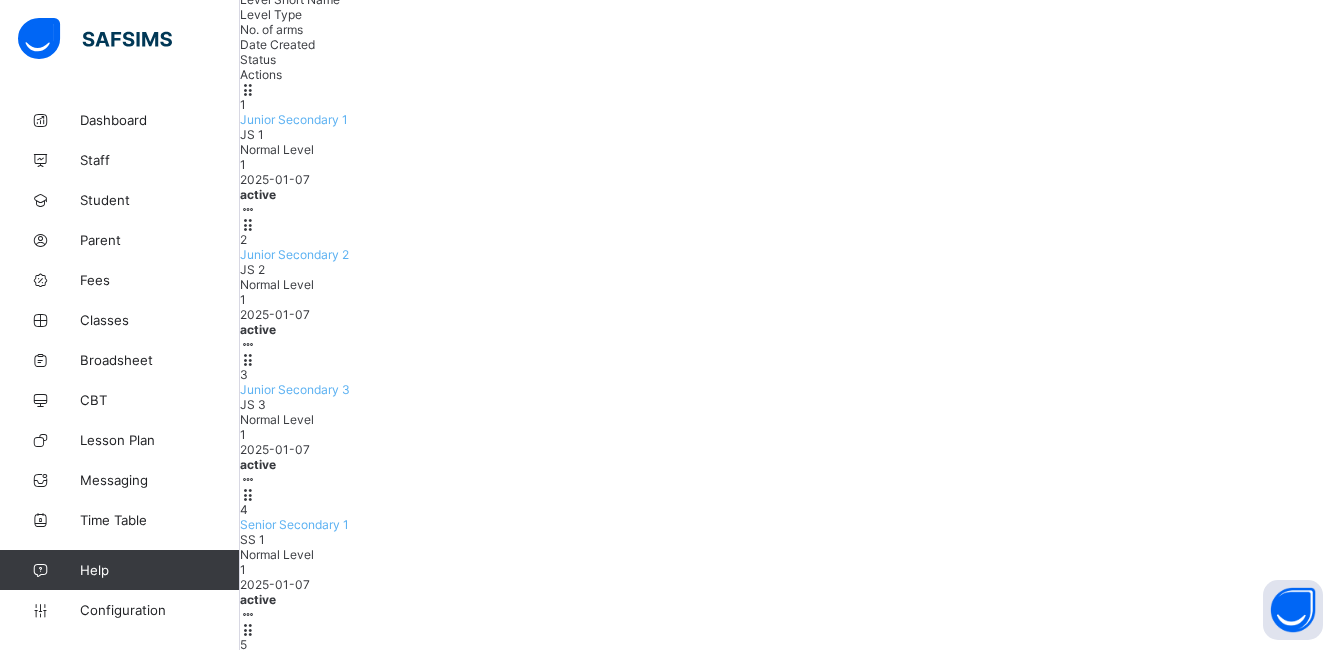 scroll, scrollTop: 200, scrollLeft: 0, axis: vertical 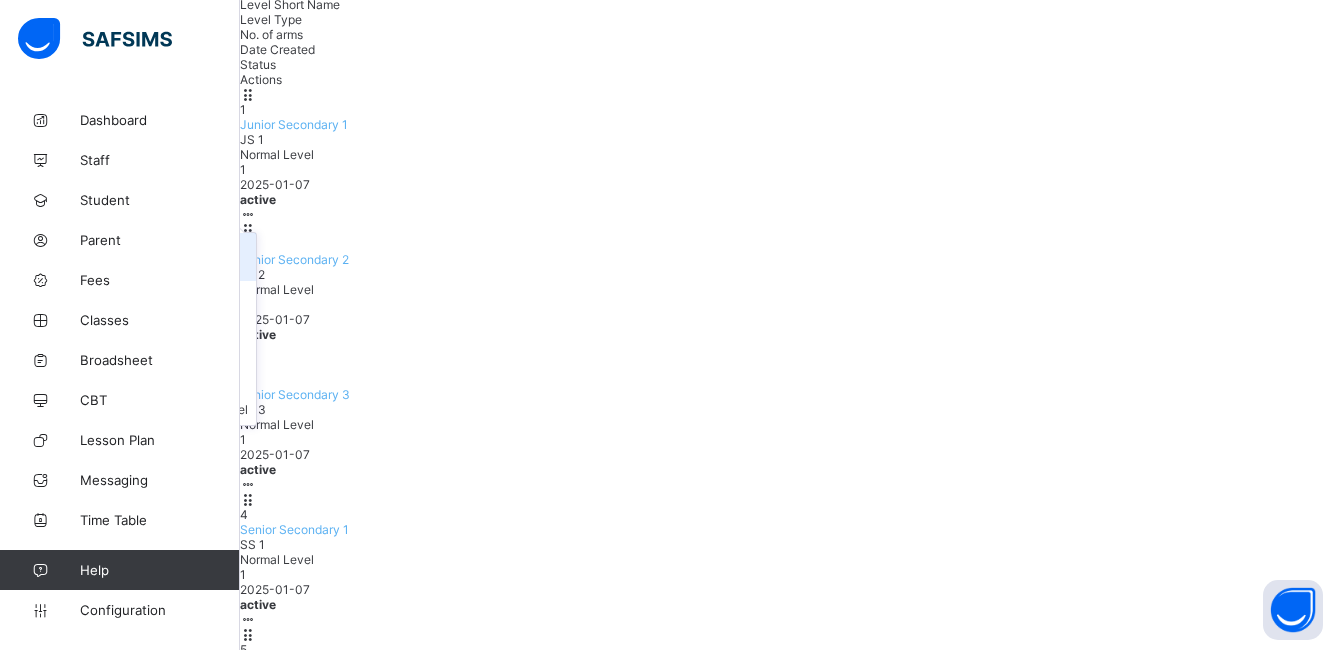 click on "View Class Level" at bounding box center (183, 265) 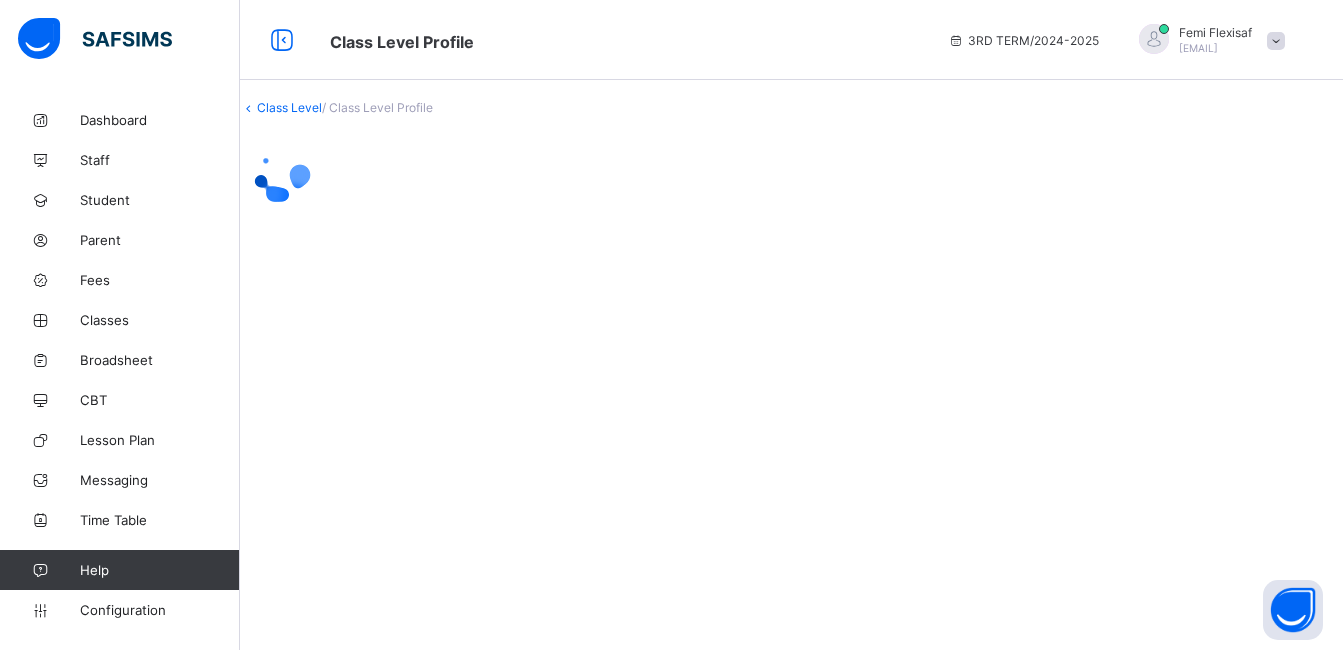 scroll, scrollTop: 0, scrollLeft: 0, axis: both 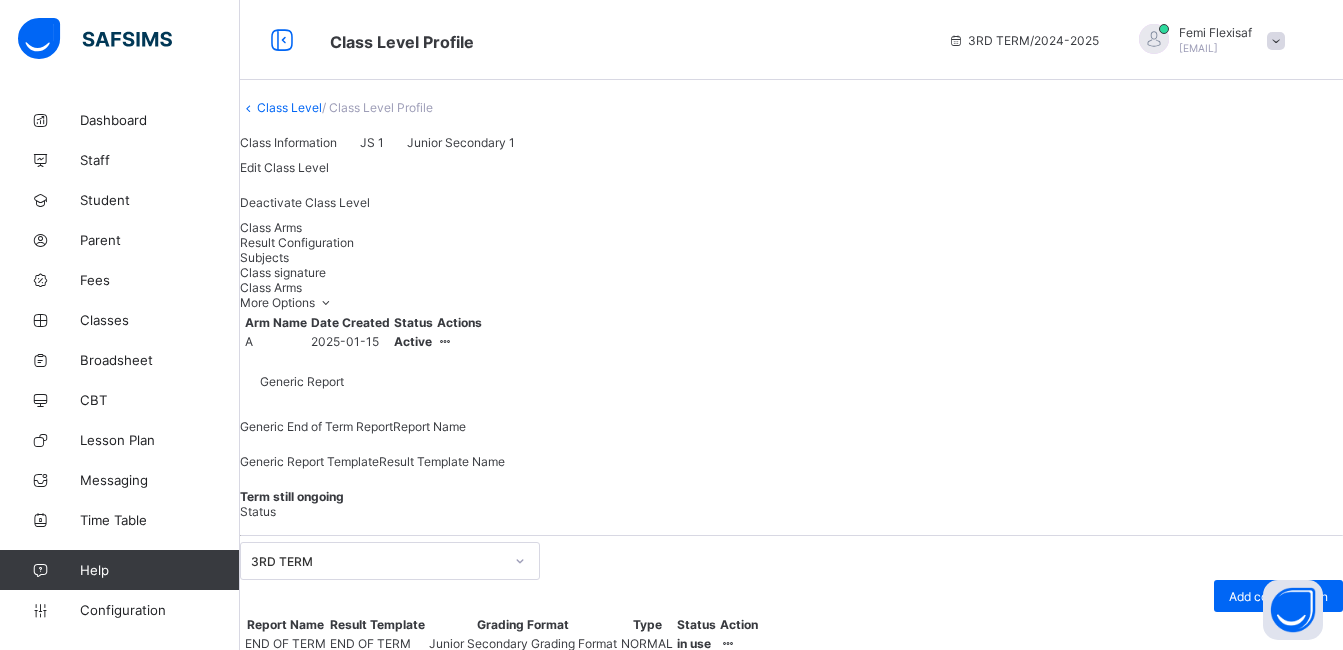 click on "Result Configuration" at bounding box center [297, 242] 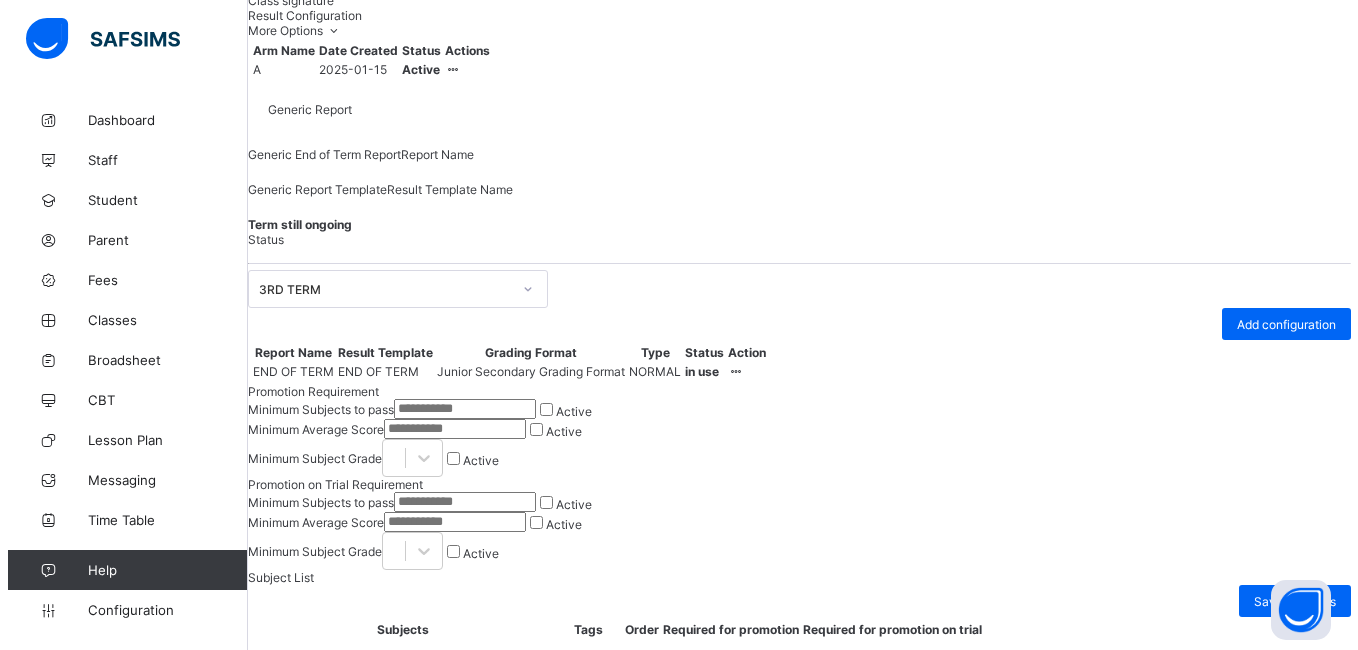 scroll, scrollTop: 290, scrollLeft: 0, axis: vertical 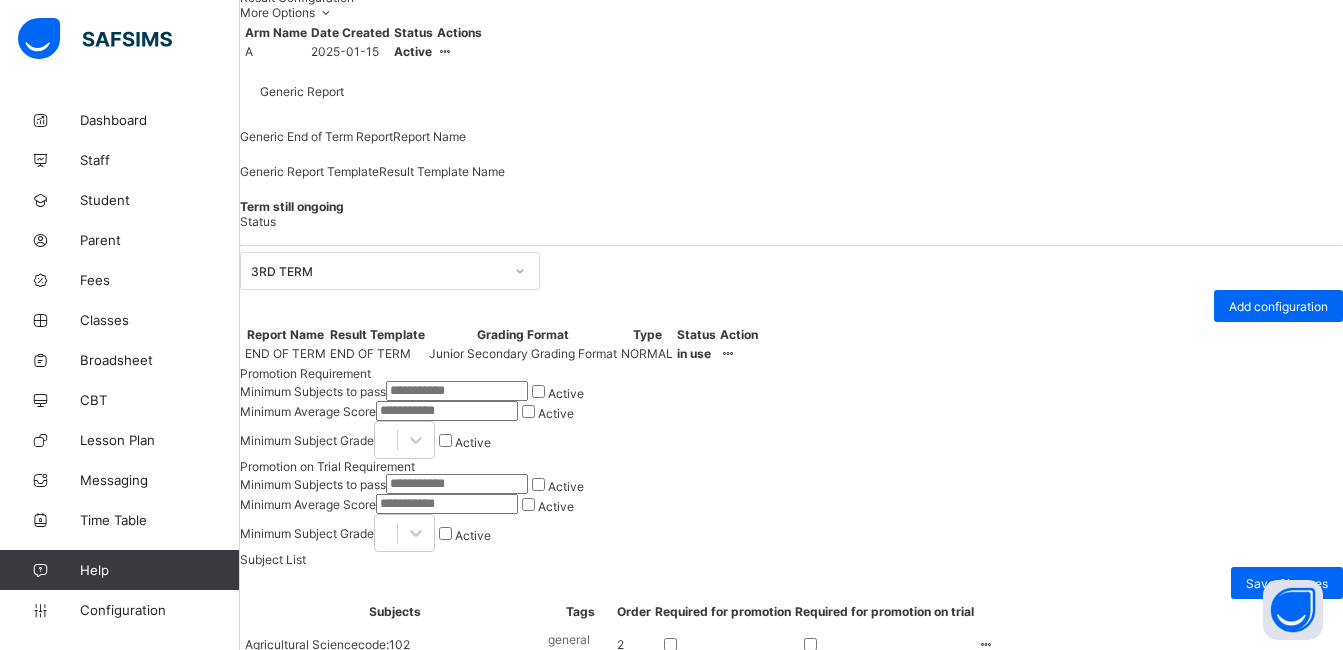 click at bounding box center (728, 353) 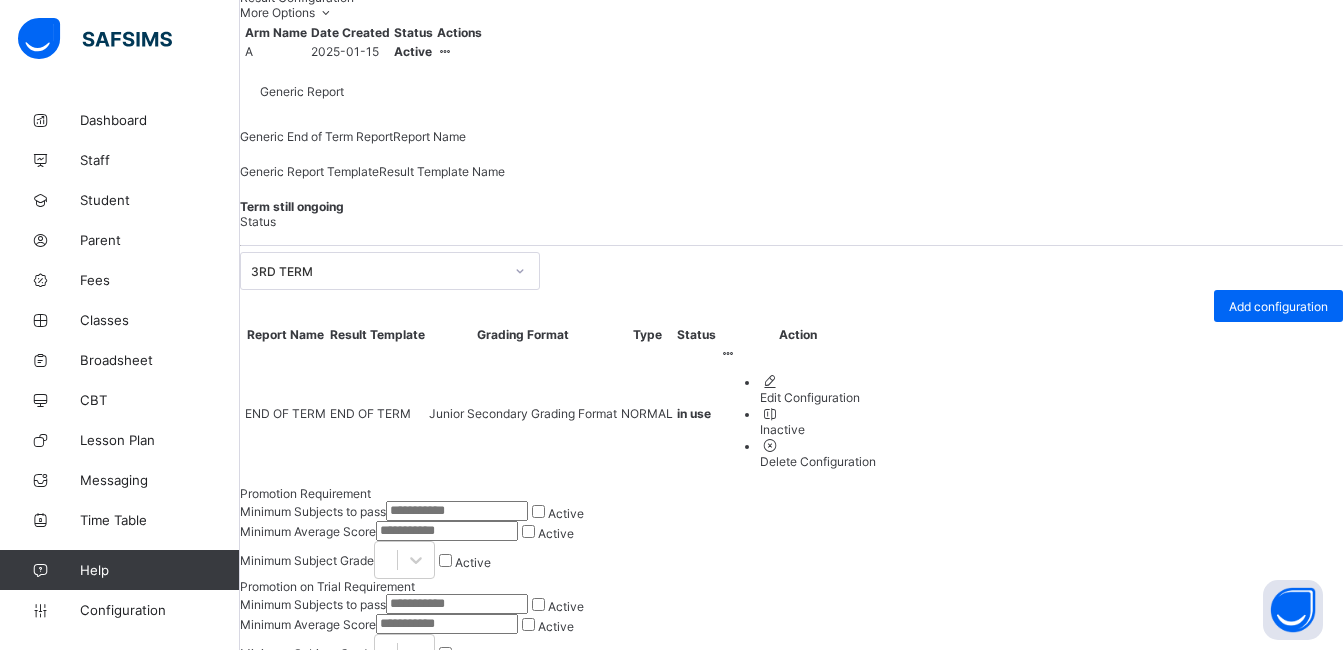 click on "Edit Configuration" at bounding box center [818, 397] 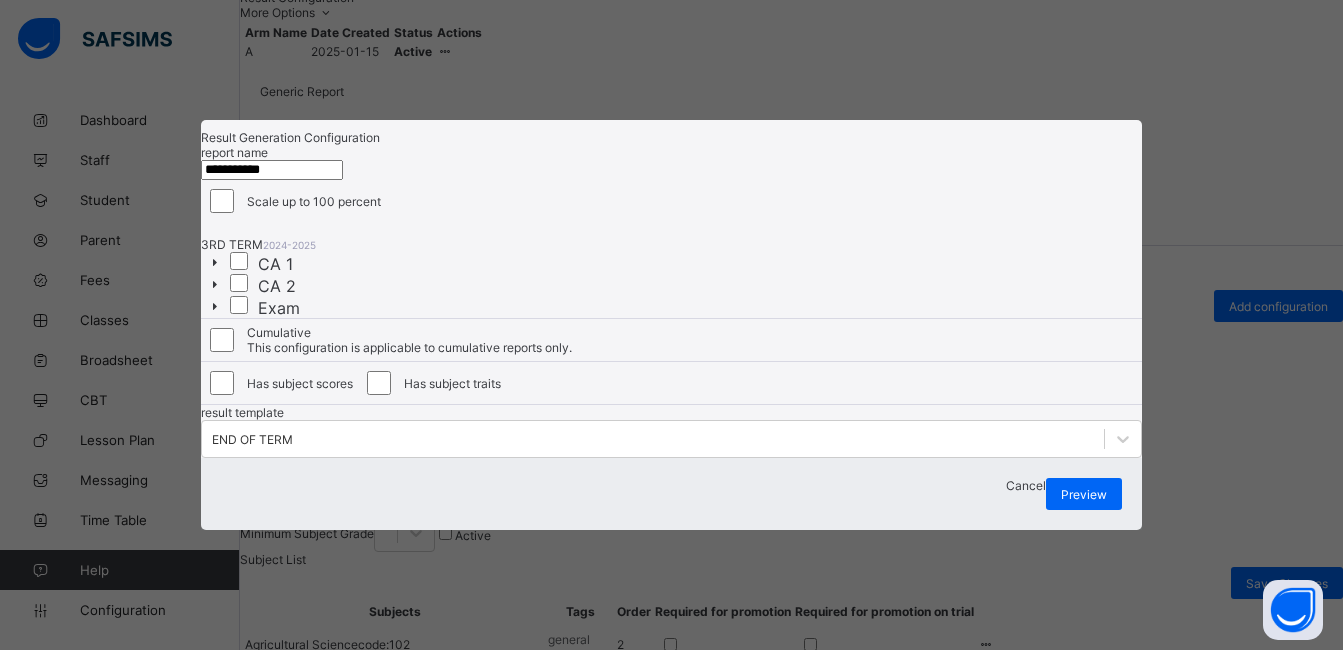 click on "**********" at bounding box center (272, 170) 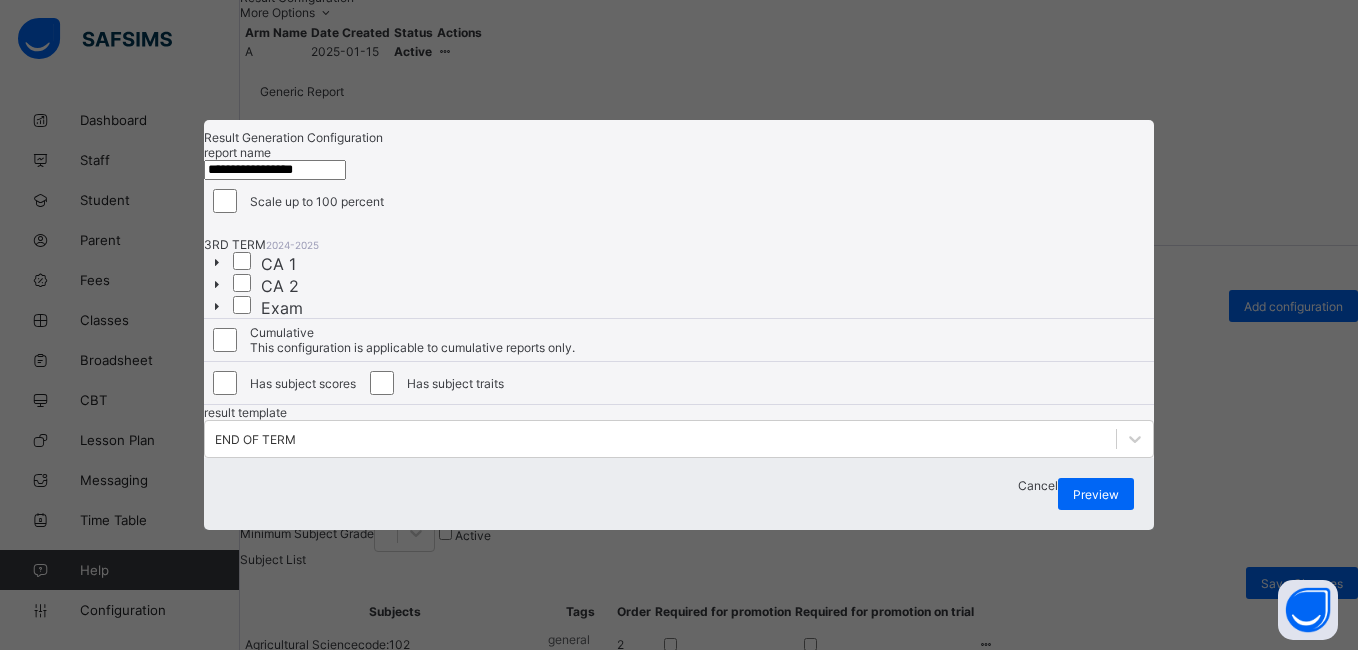 type on "**********" 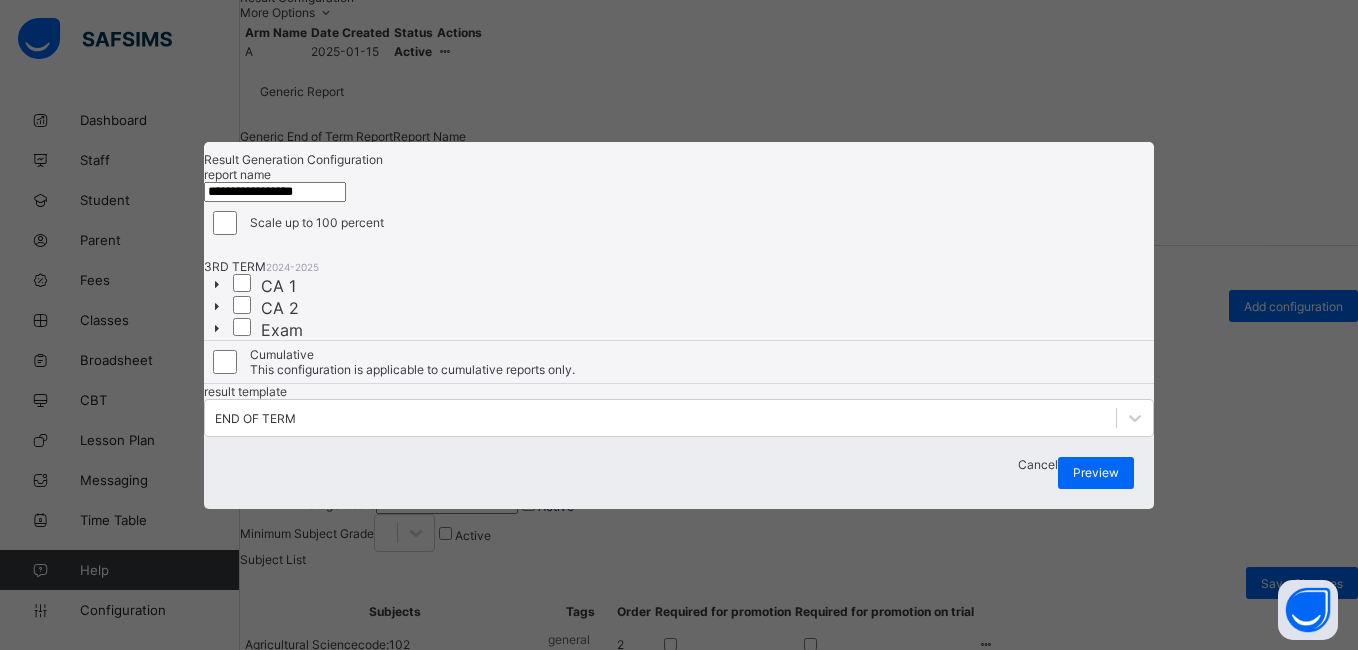 scroll, scrollTop: 64, scrollLeft: 0, axis: vertical 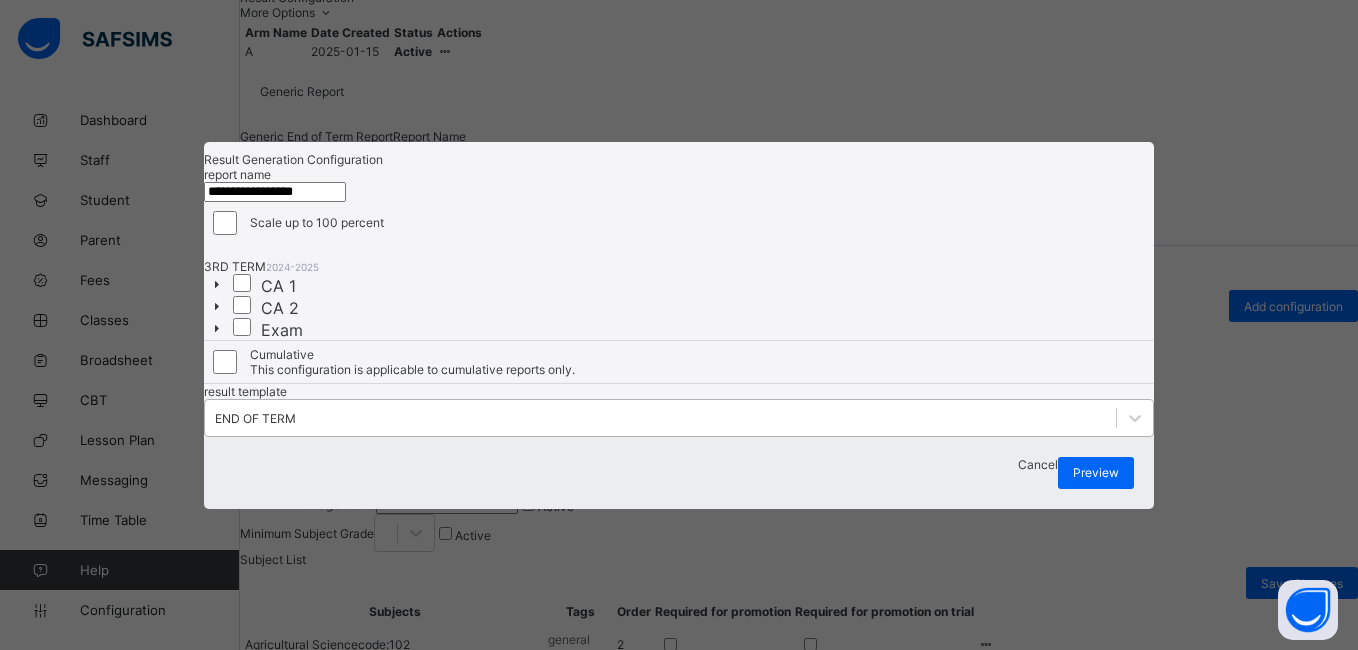 click on "END OF TERM" at bounding box center (679, 418) 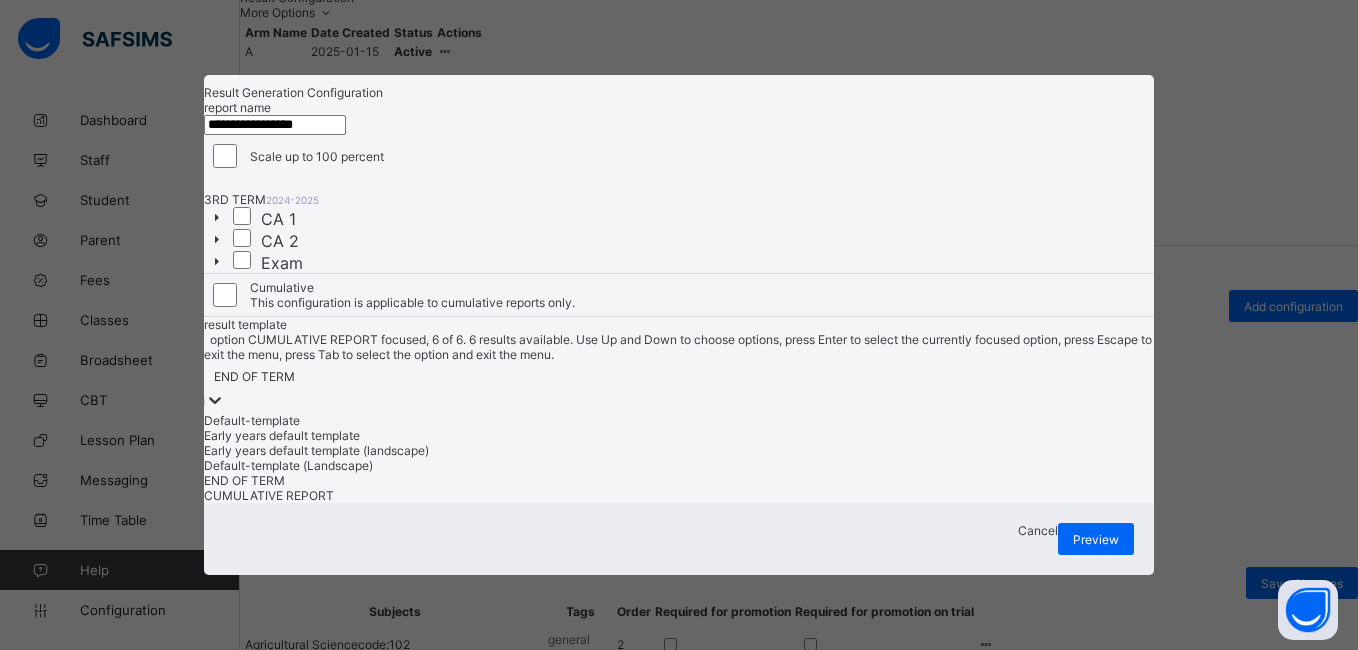 click on "CUMULATIVE REPORT" at bounding box center [679, 495] 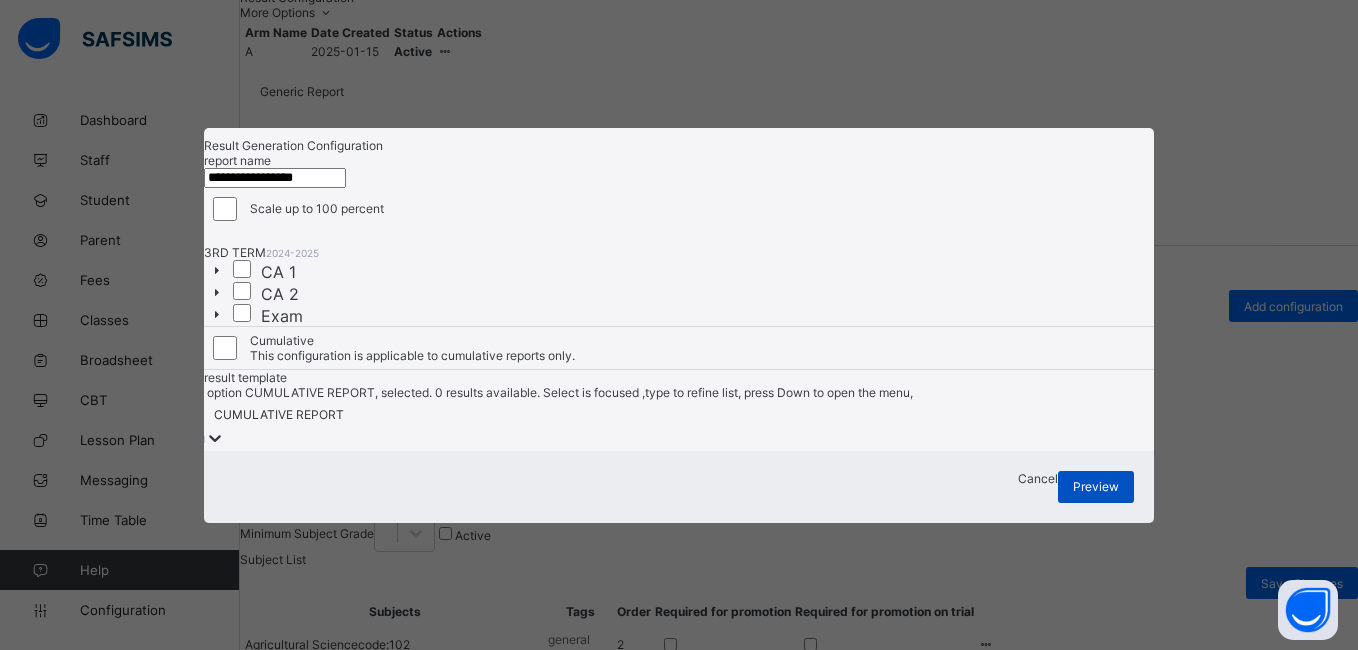 click on "Preview" at bounding box center [1096, 486] 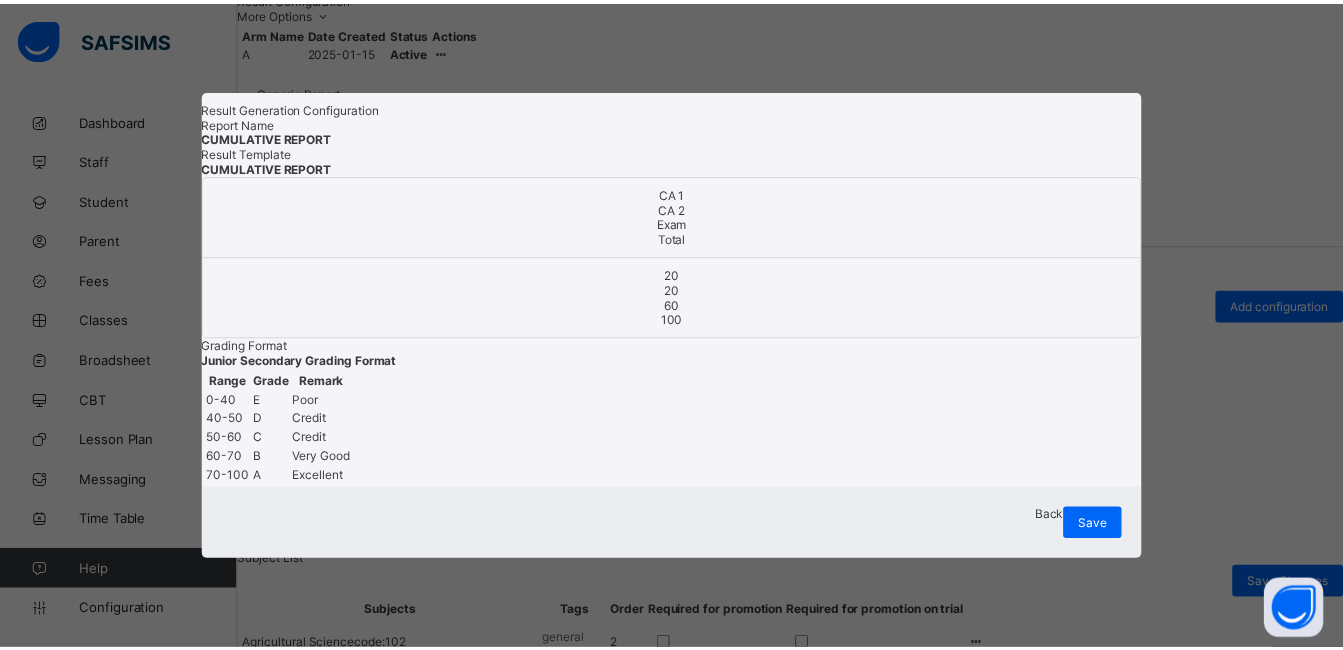 scroll, scrollTop: 0, scrollLeft: 0, axis: both 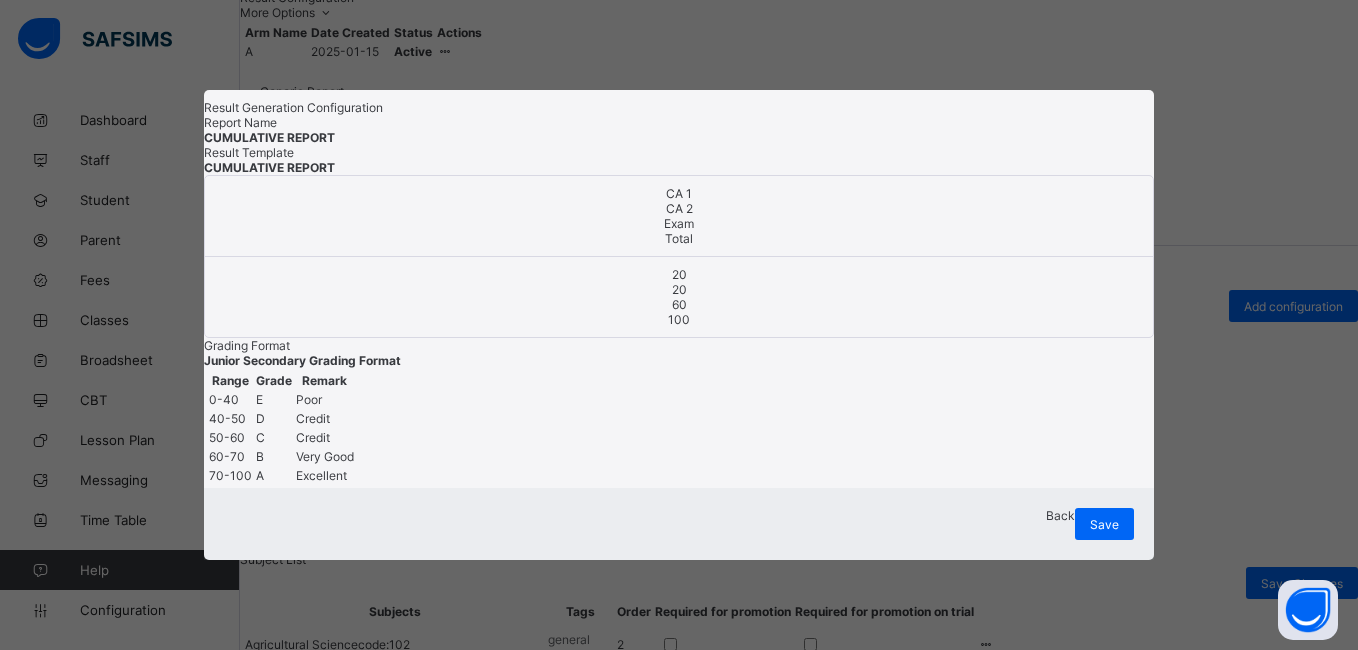 click on "Save" at bounding box center (1104, 524) 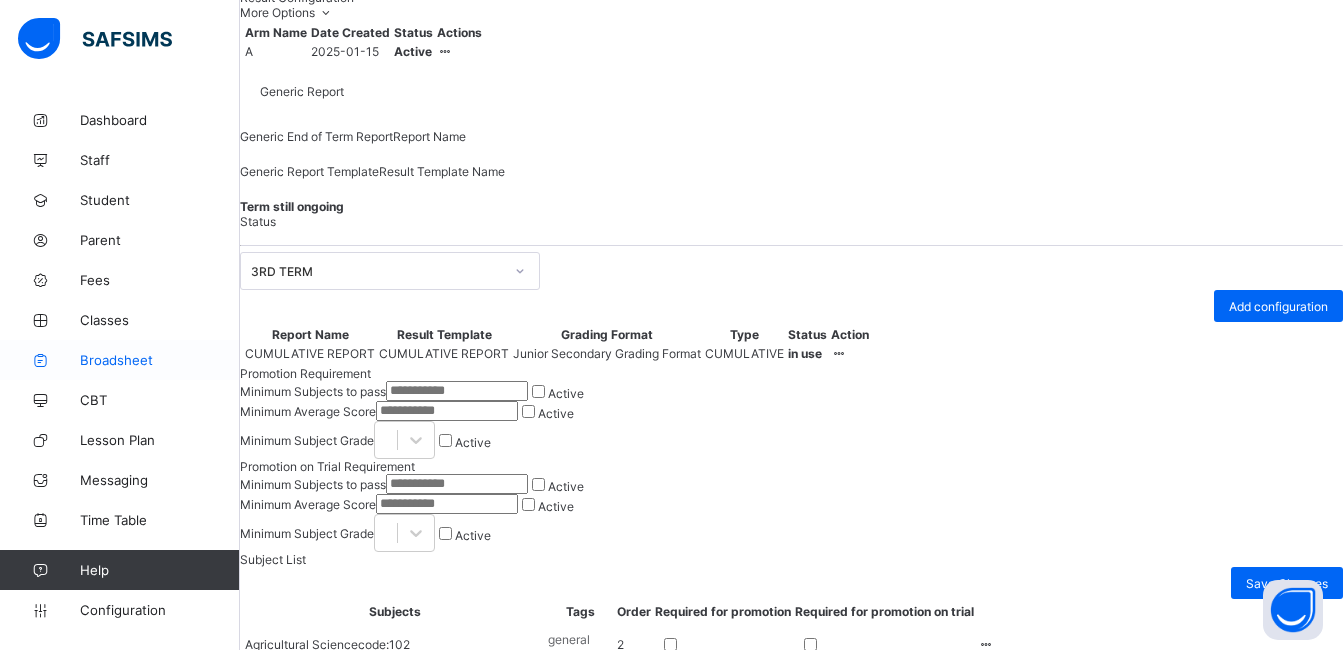 click on "Broadsheet" at bounding box center (160, 360) 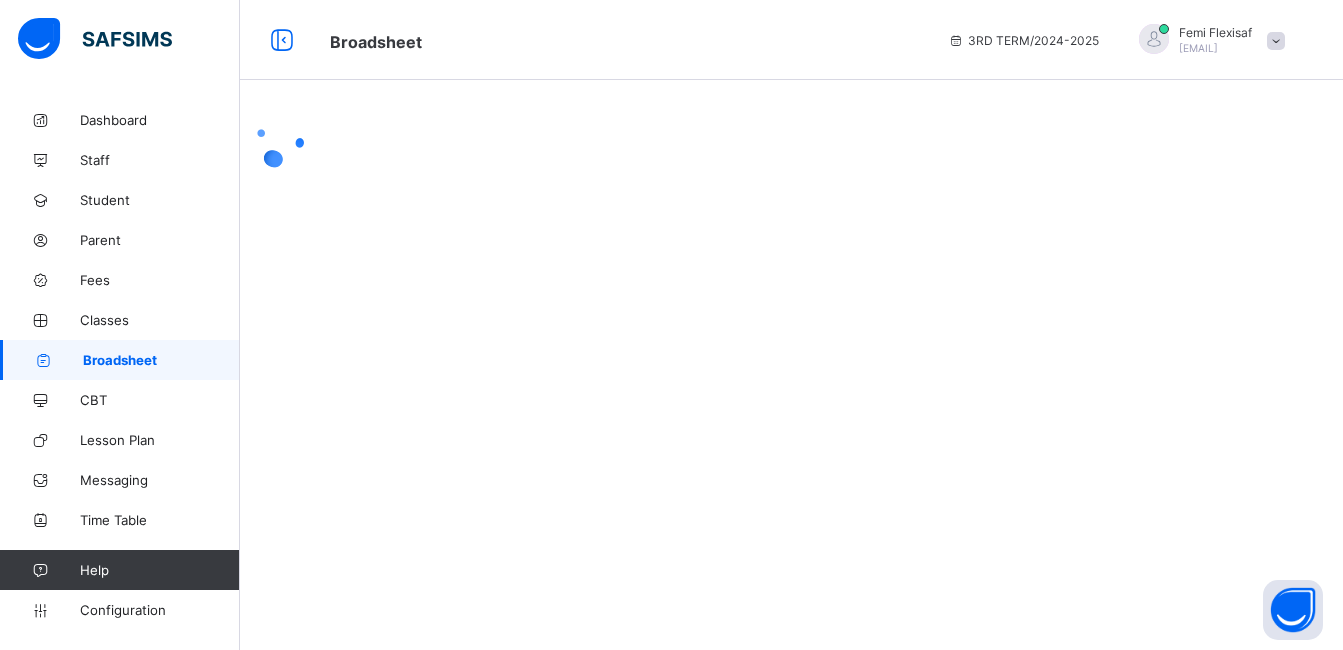 scroll, scrollTop: 0, scrollLeft: 0, axis: both 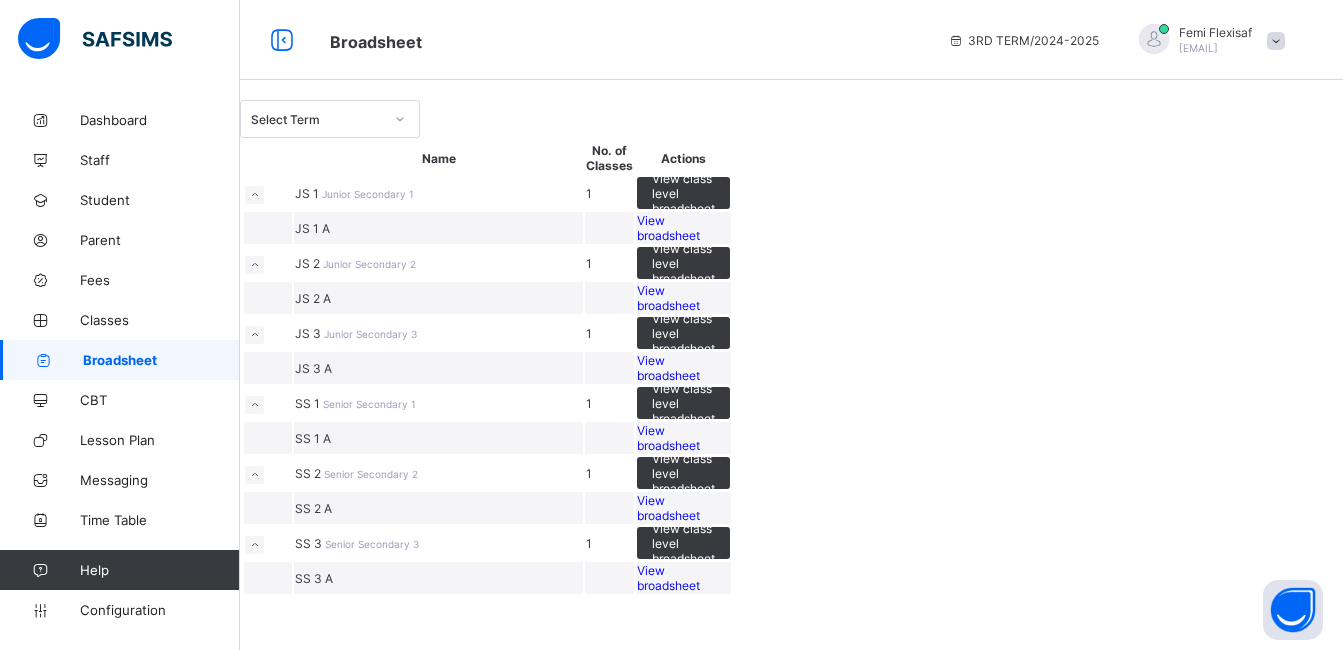click on "View broadsheet" at bounding box center [668, 228] 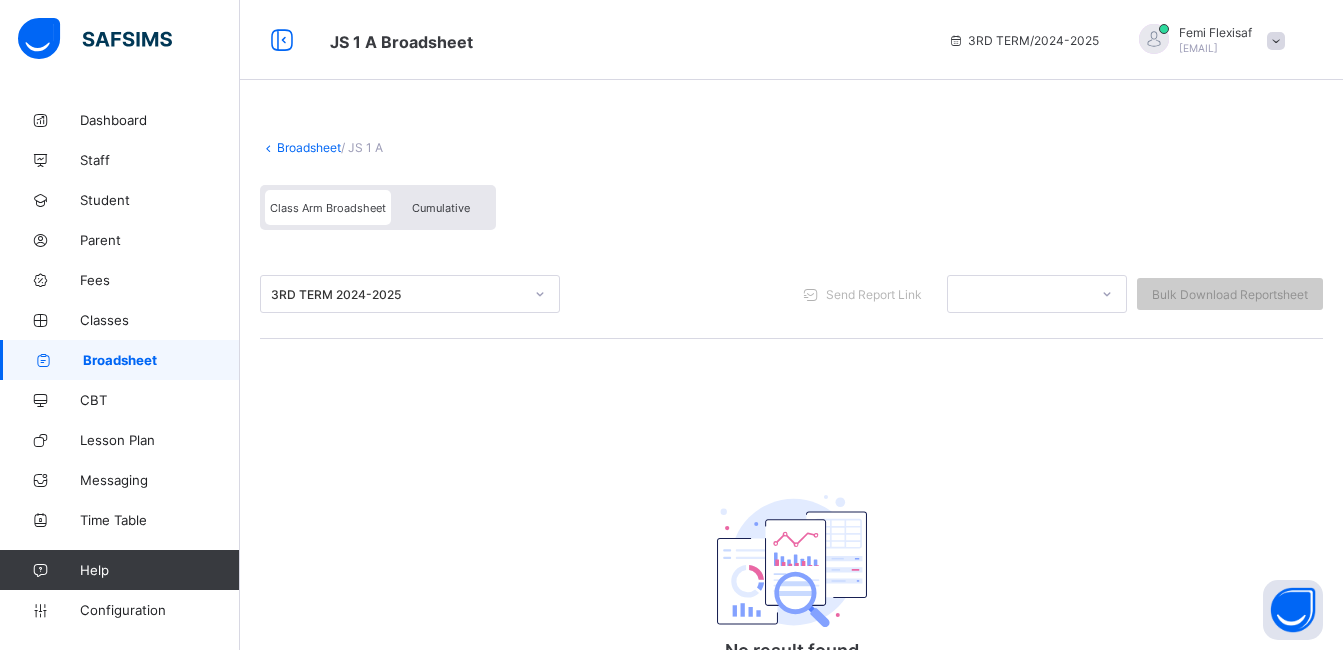 click on "Cumulative" at bounding box center (441, 208) 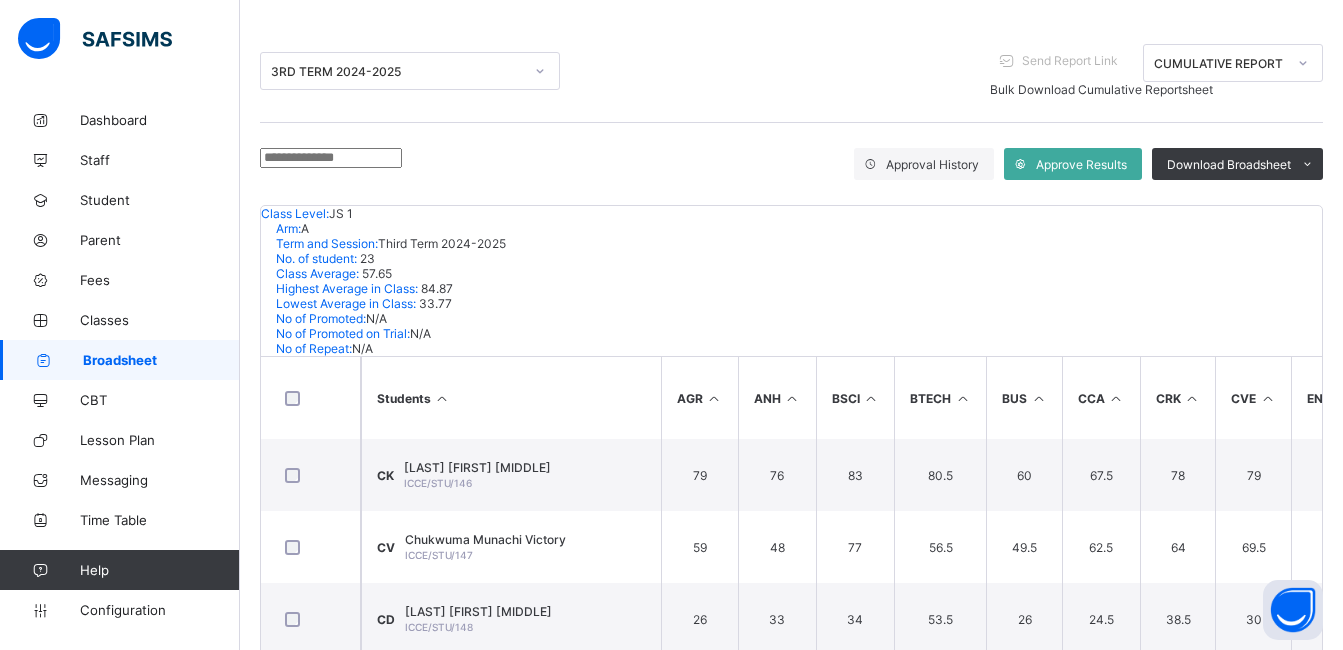 scroll, scrollTop: 240, scrollLeft: 0, axis: vertical 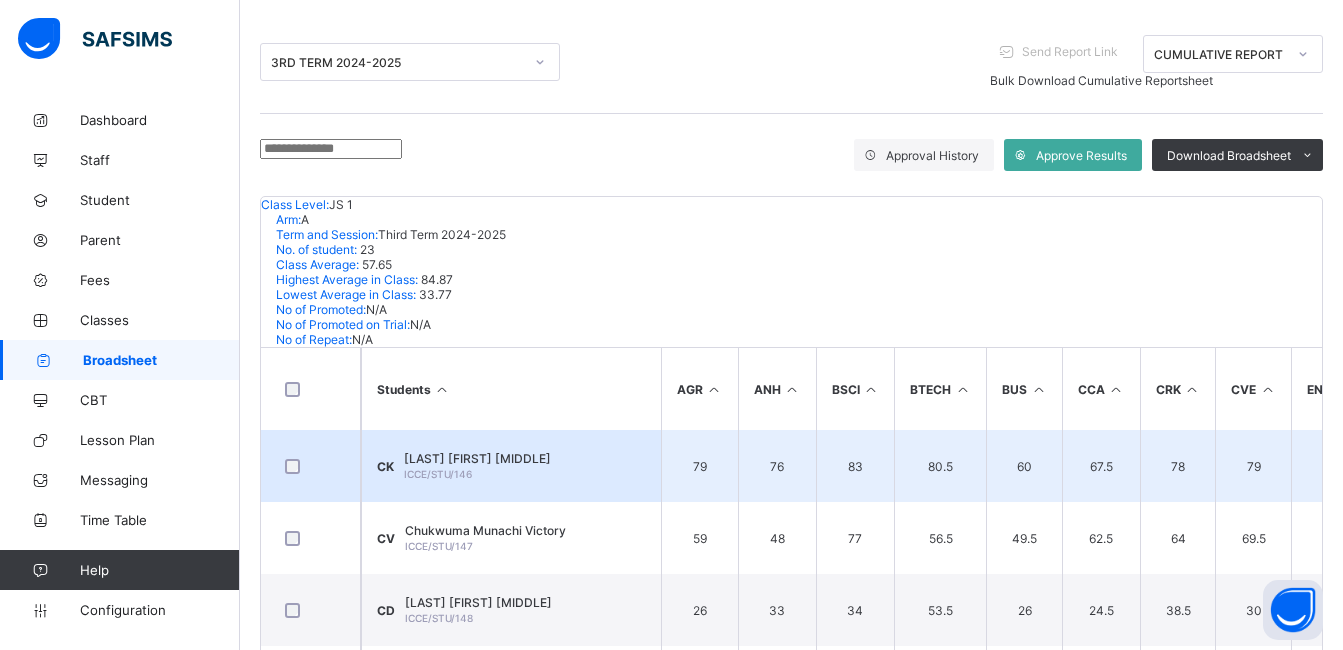 click on "Chibuike Prosper Kelechi" at bounding box center (477, 458) 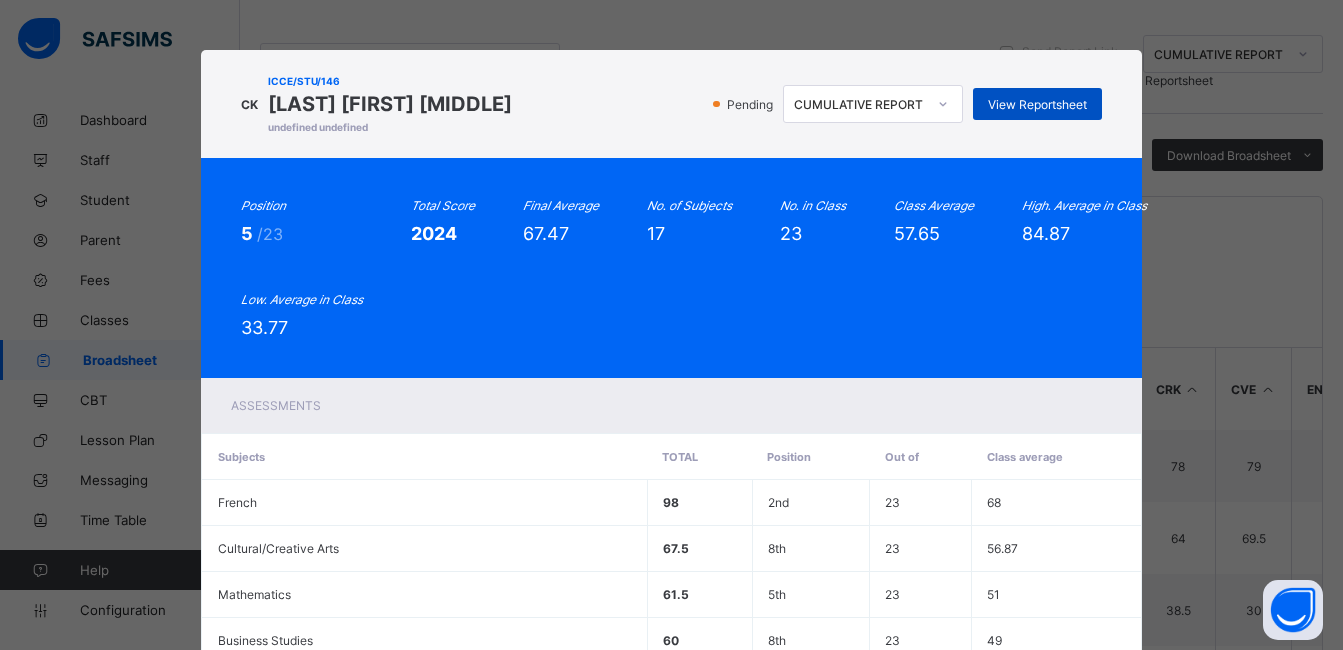 click on "View Reportsheet" at bounding box center [1037, 104] 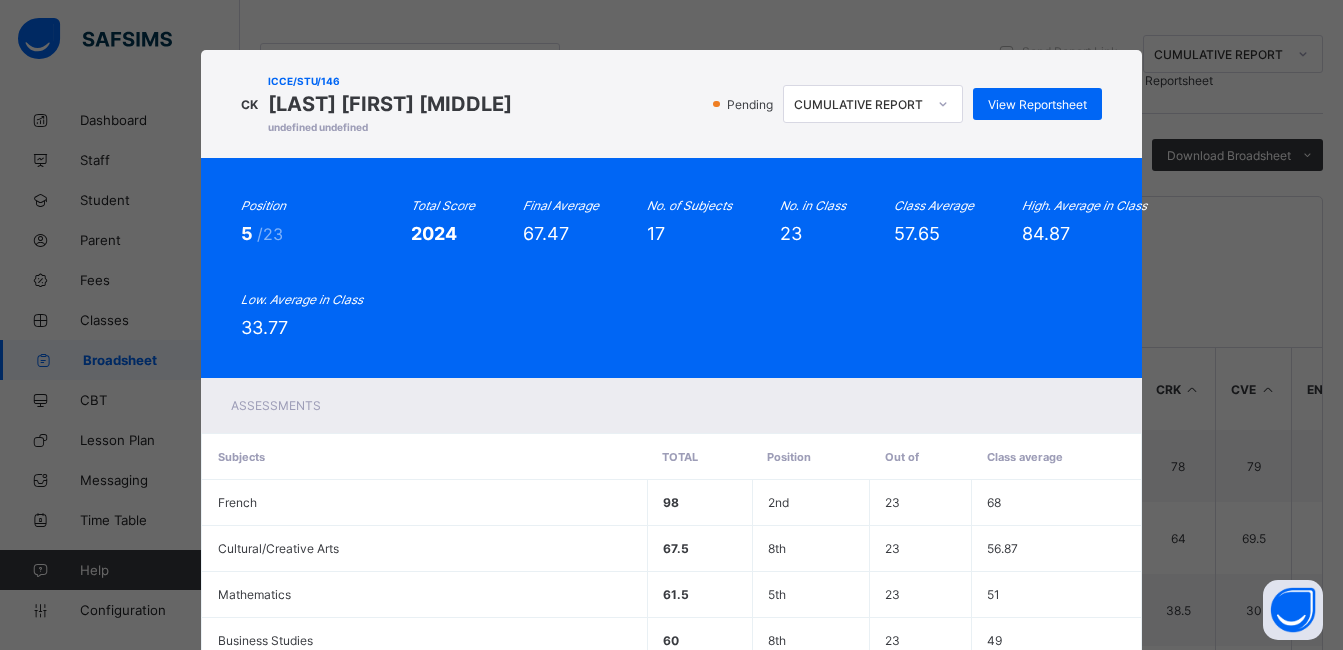 click on "Position         5       /23         Total Score         2024         Final Average         67.47         No. of Subjects         17         No. in Class         23         Class Average         57.65         High. Average in Class         84.87         Low. Average in Class         33.77" at bounding box center (671, 268) 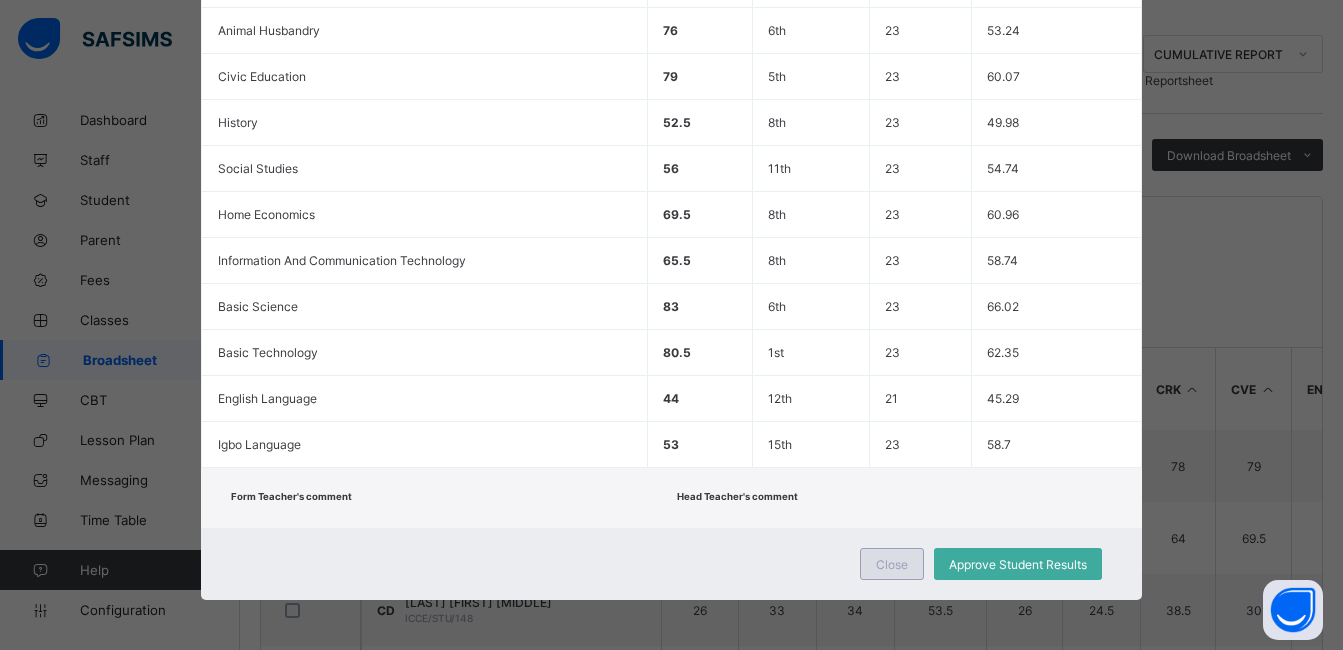 click on "Close" at bounding box center [892, 564] 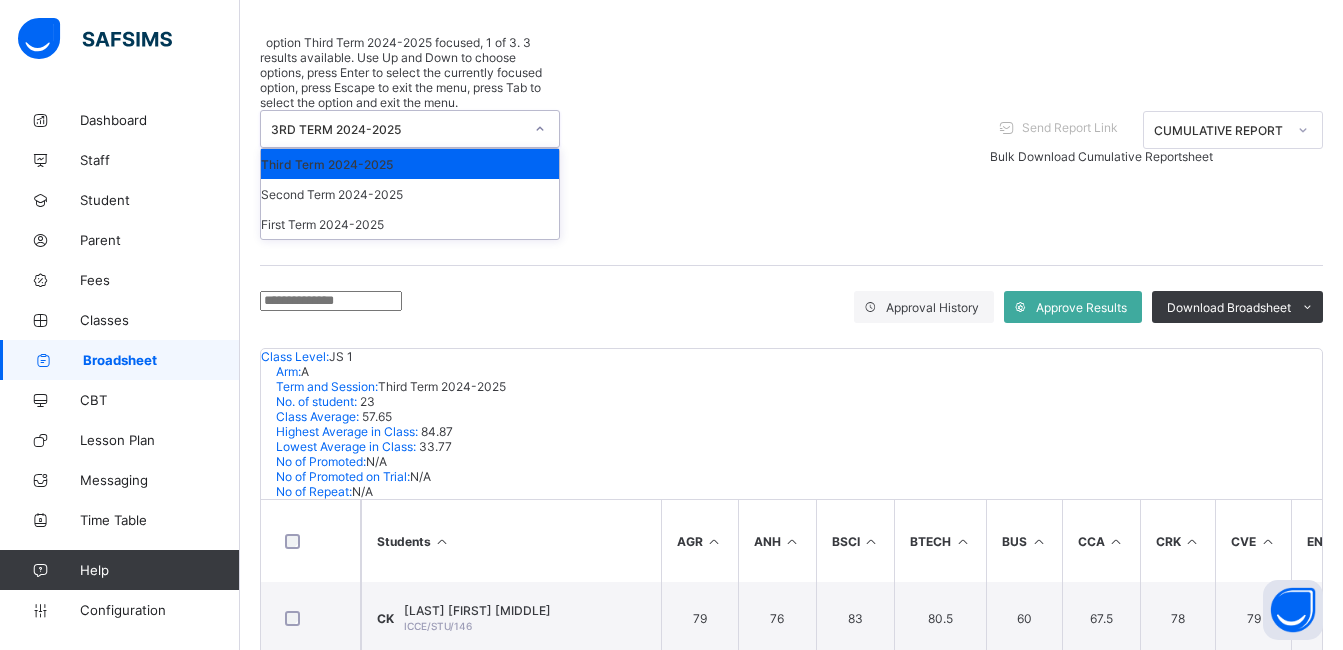 click on "3RD TERM 2024-2025" at bounding box center (391, 129) 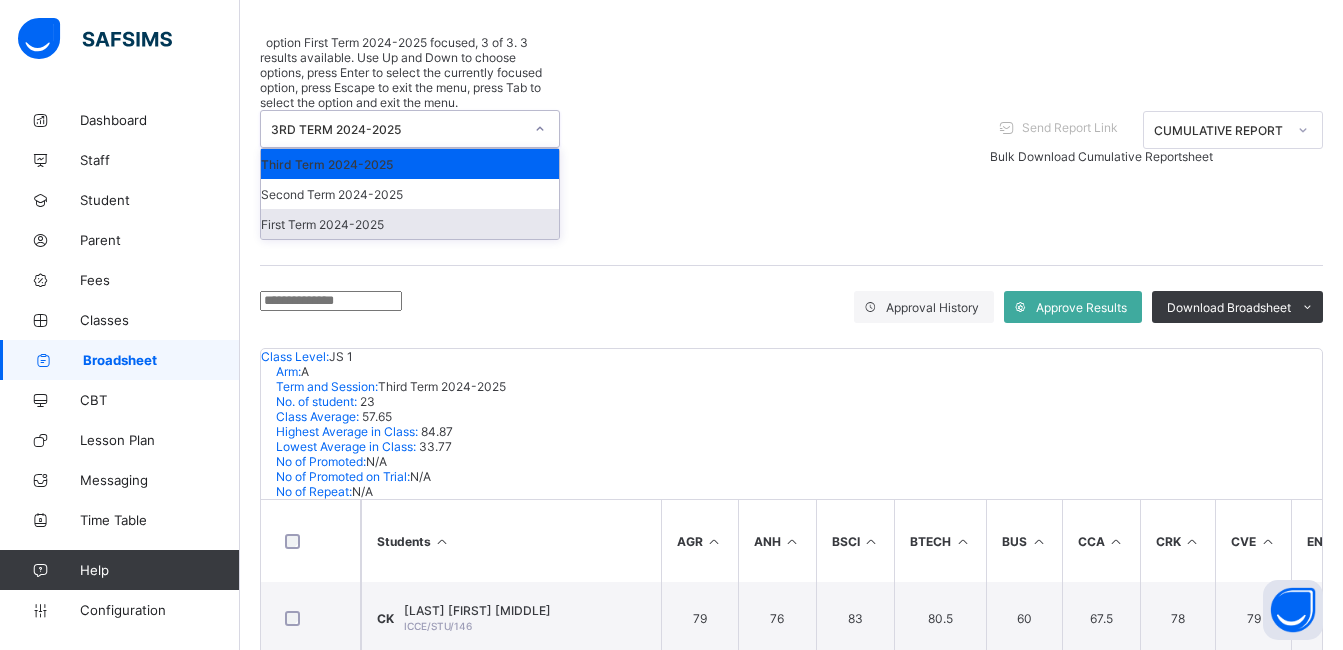 click on "First Term 2024-2025" at bounding box center [410, 224] 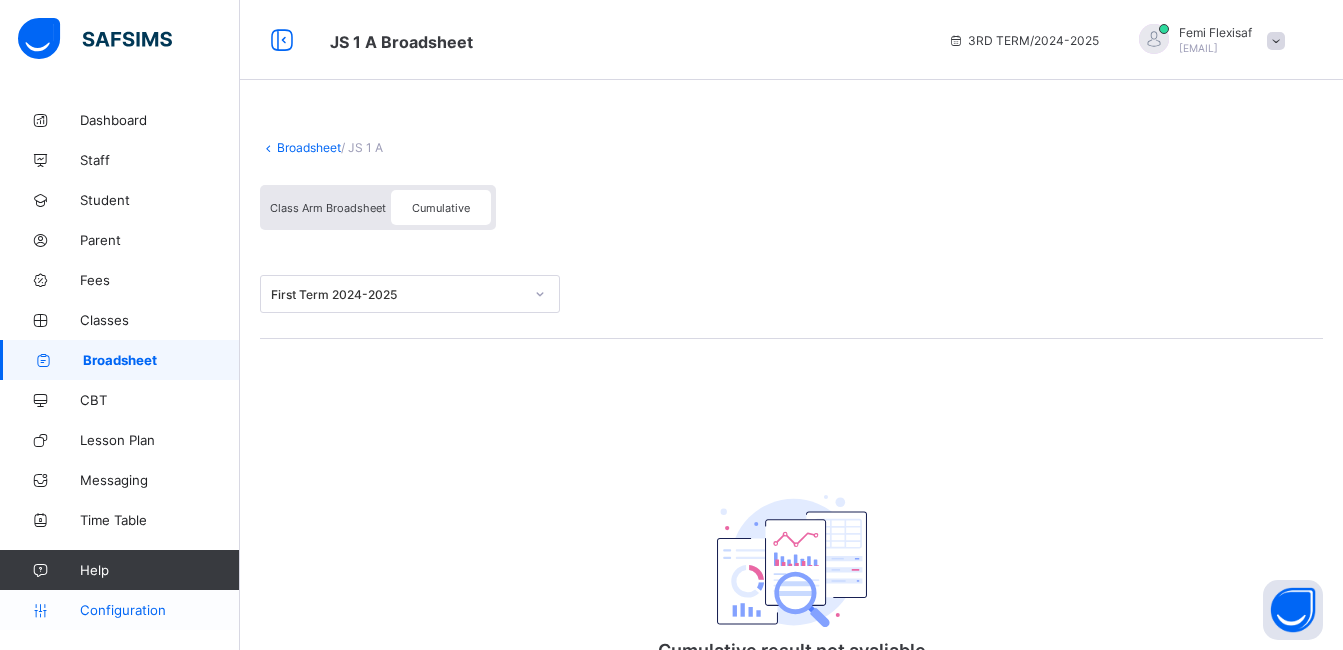 click on "Configuration" at bounding box center [159, 610] 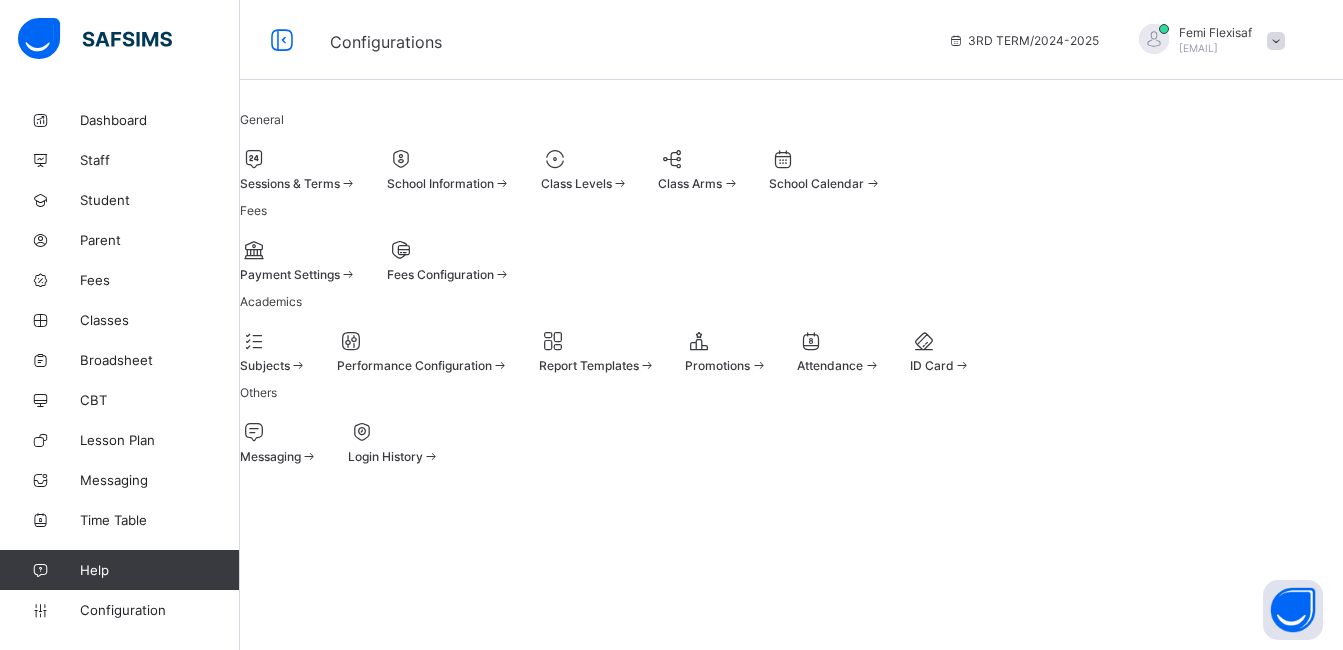 click at bounding box center (585, 173) 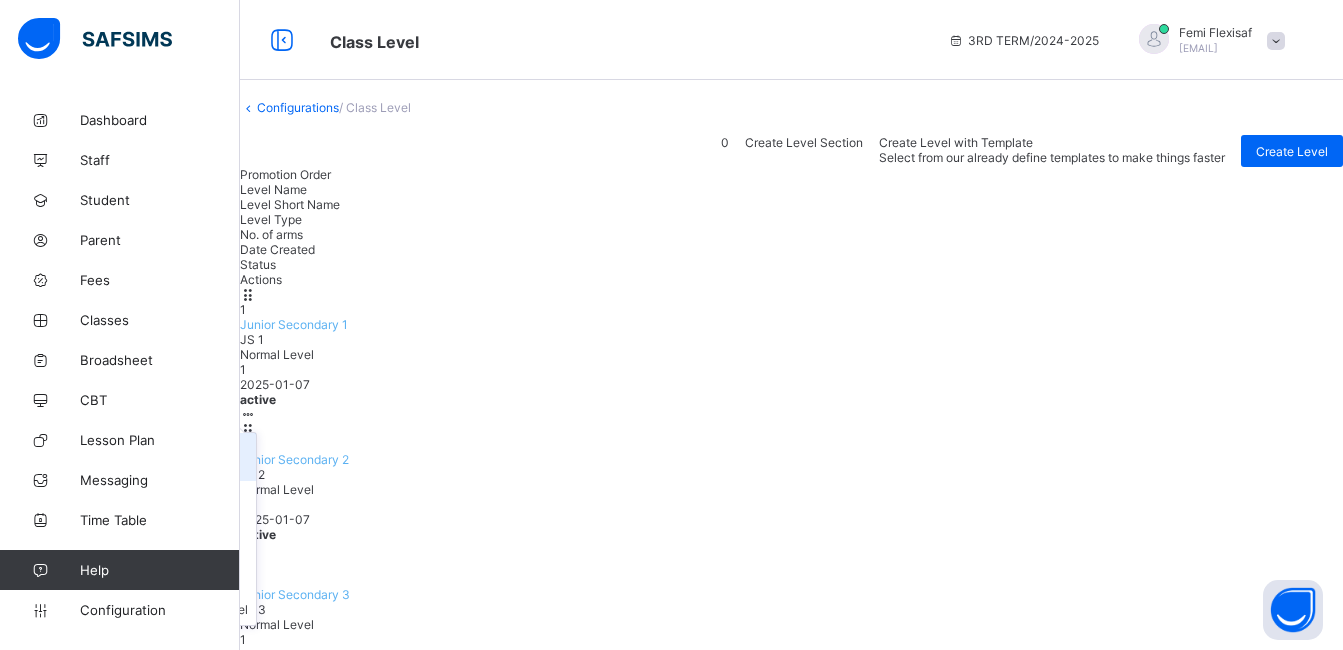 click on "View Class Level" at bounding box center [183, 465] 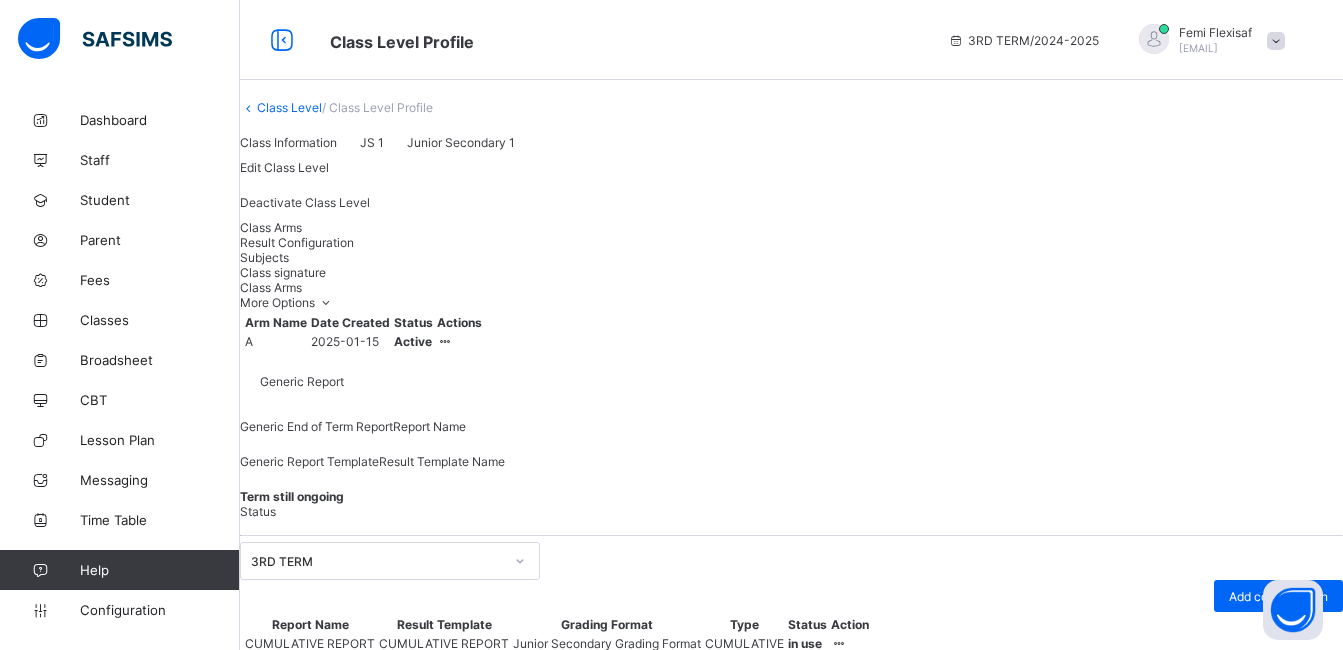 click on "Result Configuration" at bounding box center (297, 242) 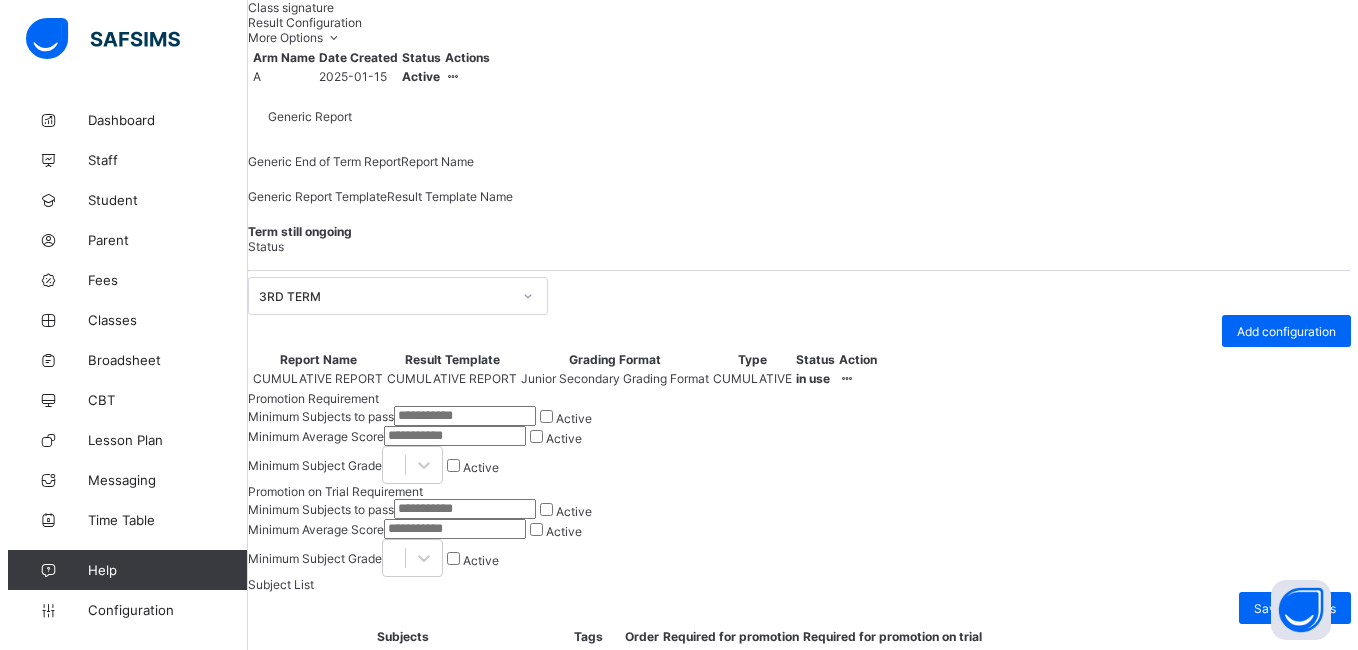 scroll, scrollTop: 290, scrollLeft: 0, axis: vertical 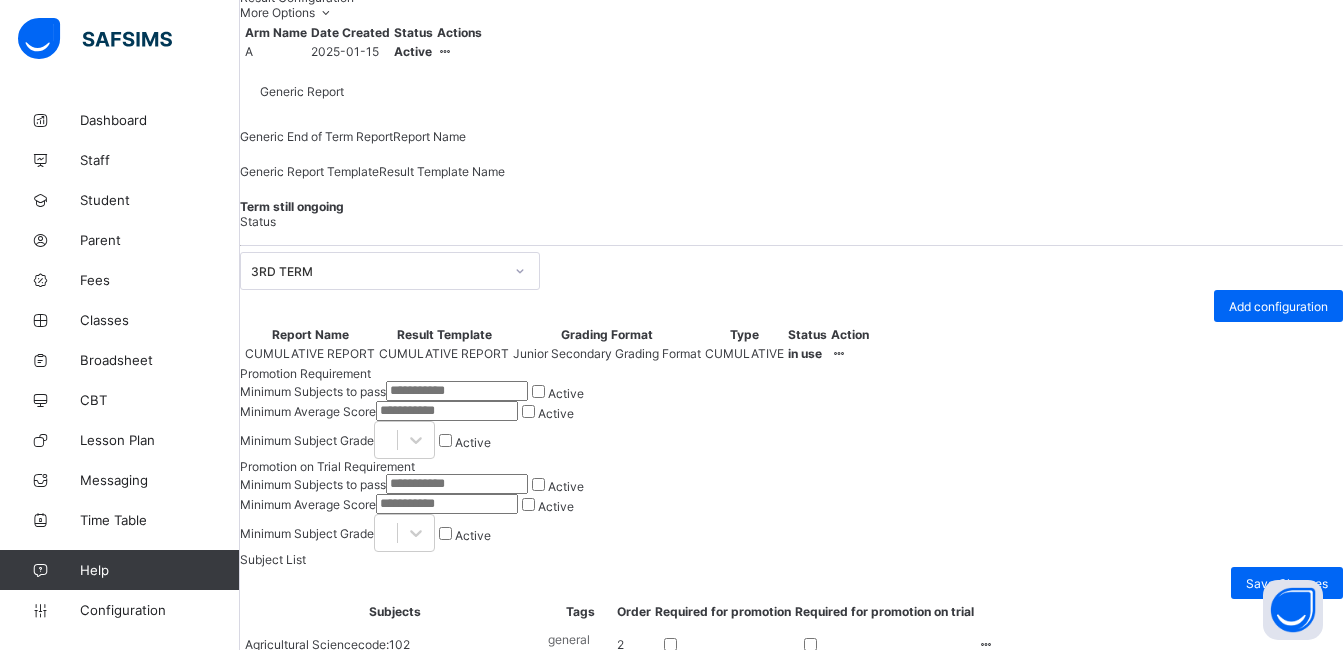 click at bounding box center (839, 353) 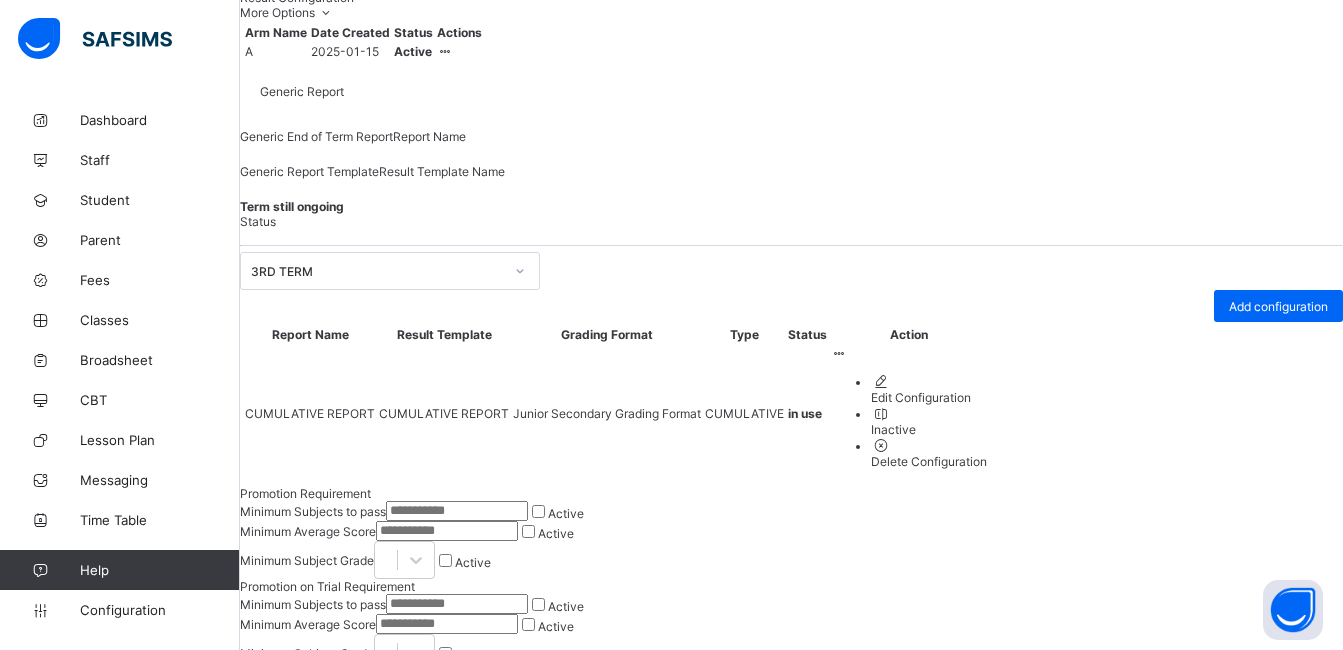 click on "Edit Configuration" at bounding box center [929, 397] 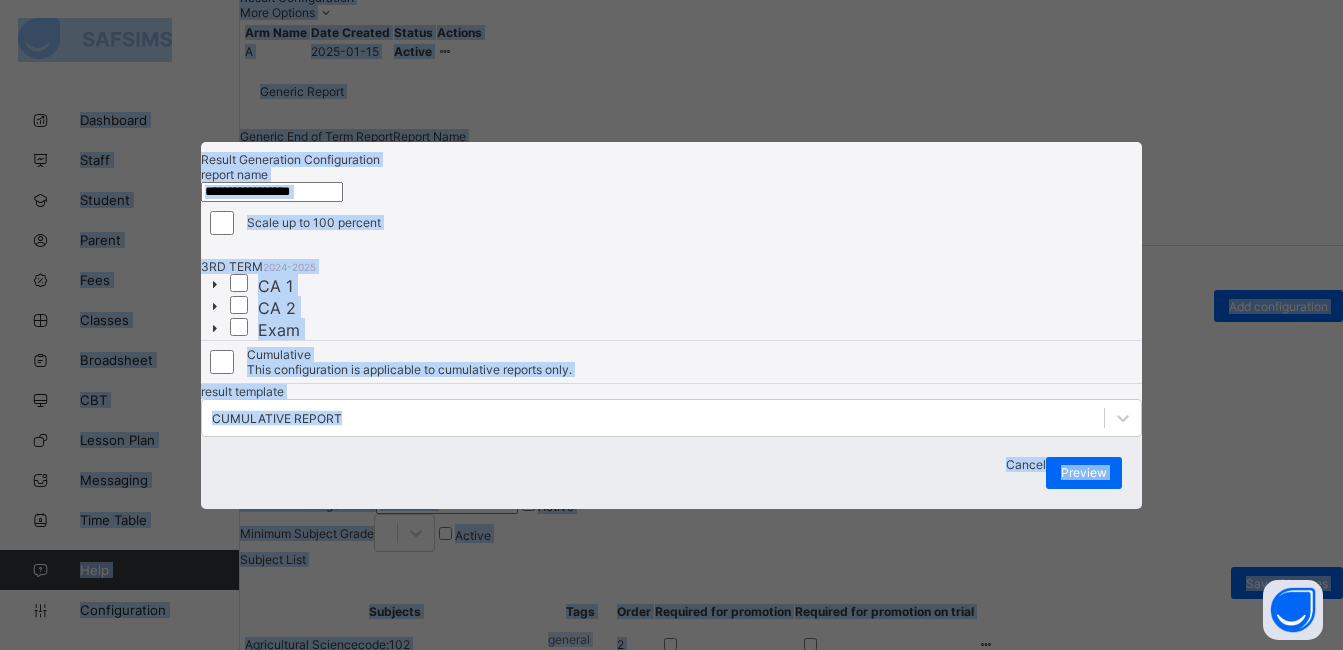 click on "**********" at bounding box center [272, 192] 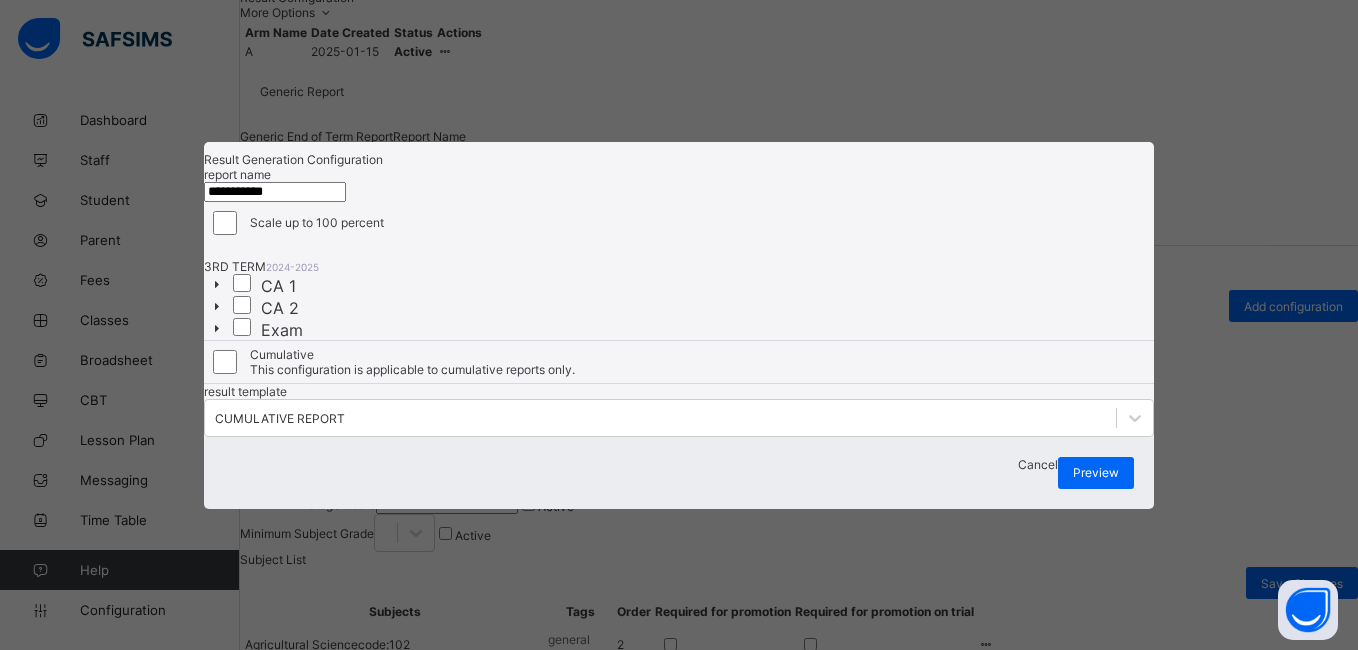 type on "**********" 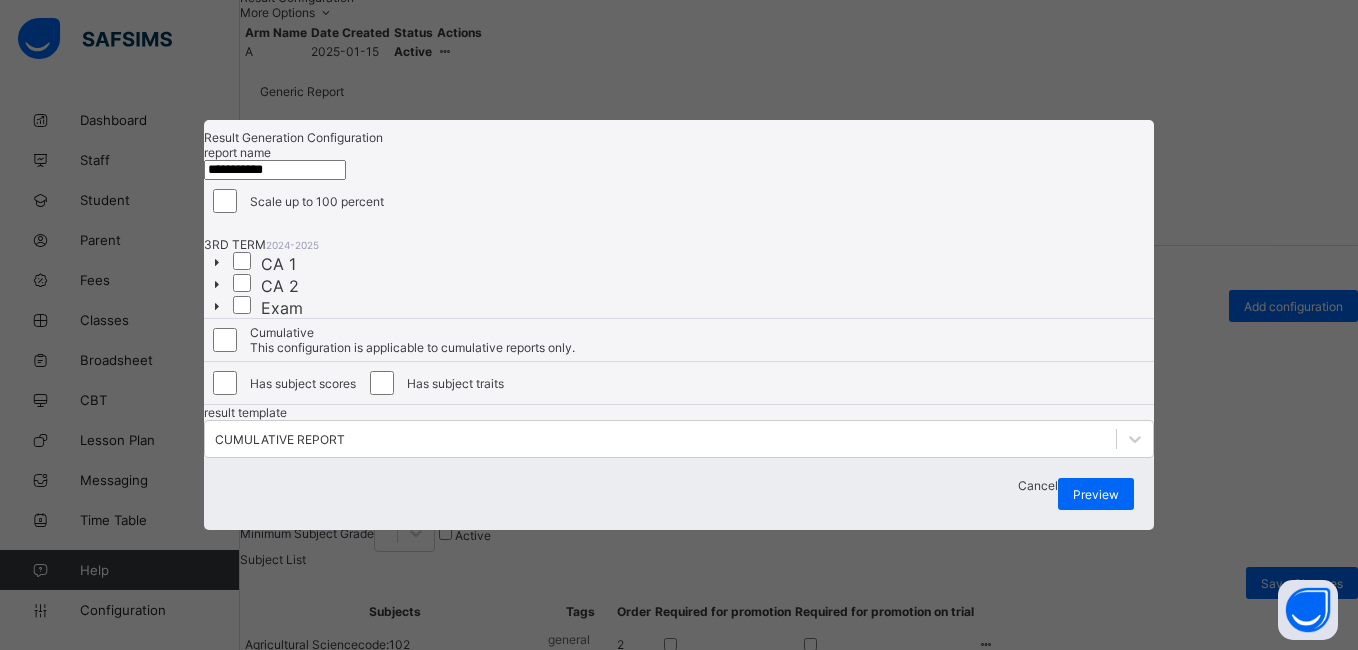 click on "**********" at bounding box center [679, 162] 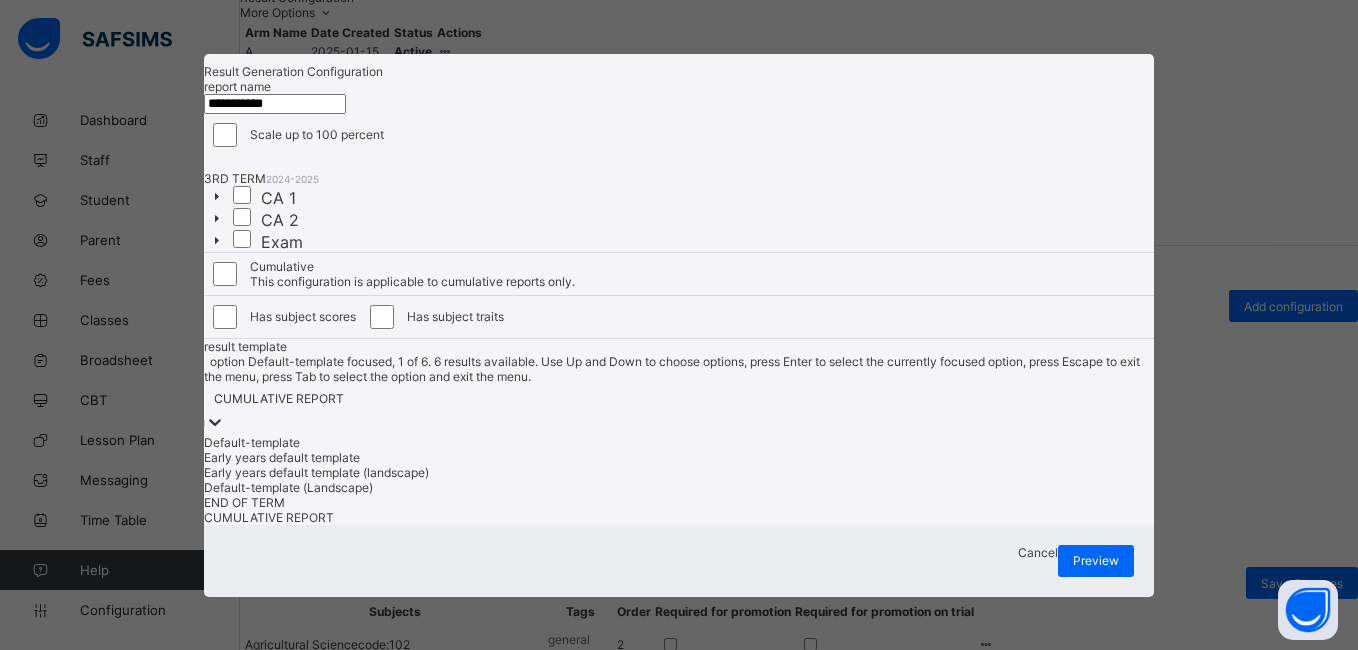 scroll, scrollTop: 181, scrollLeft: 0, axis: vertical 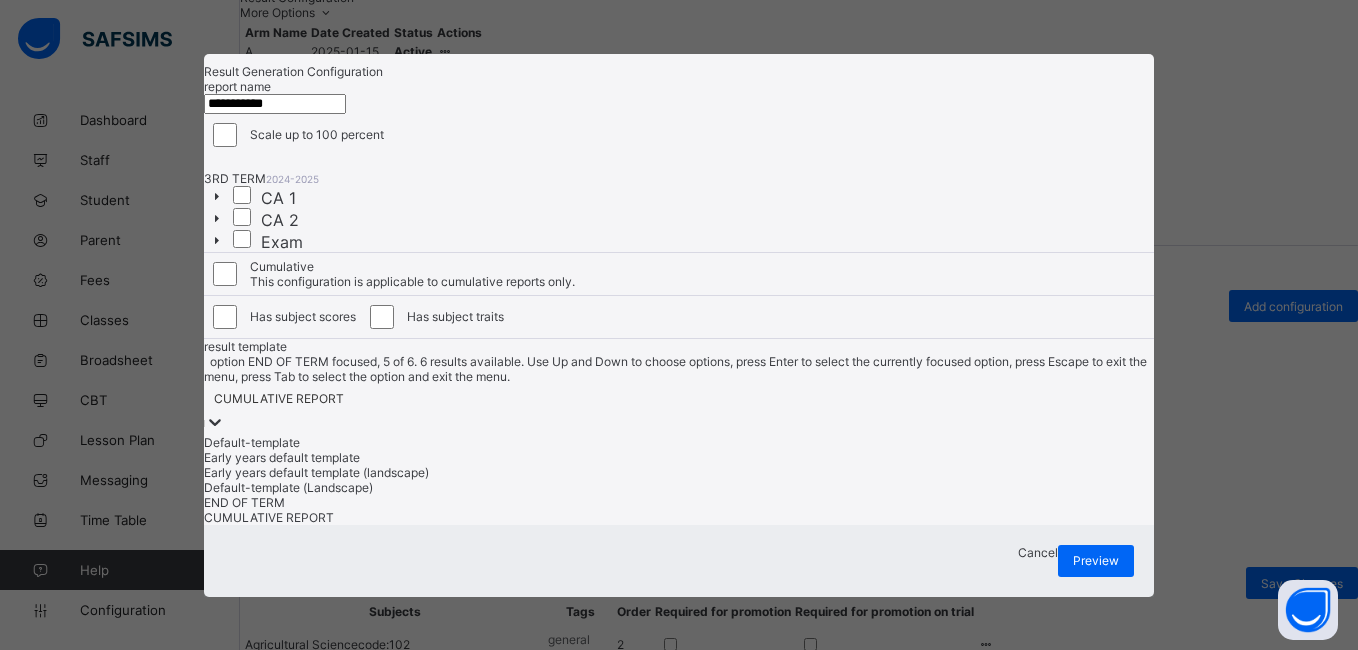 click on "END OF TERM" at bounding box center (679, 502) 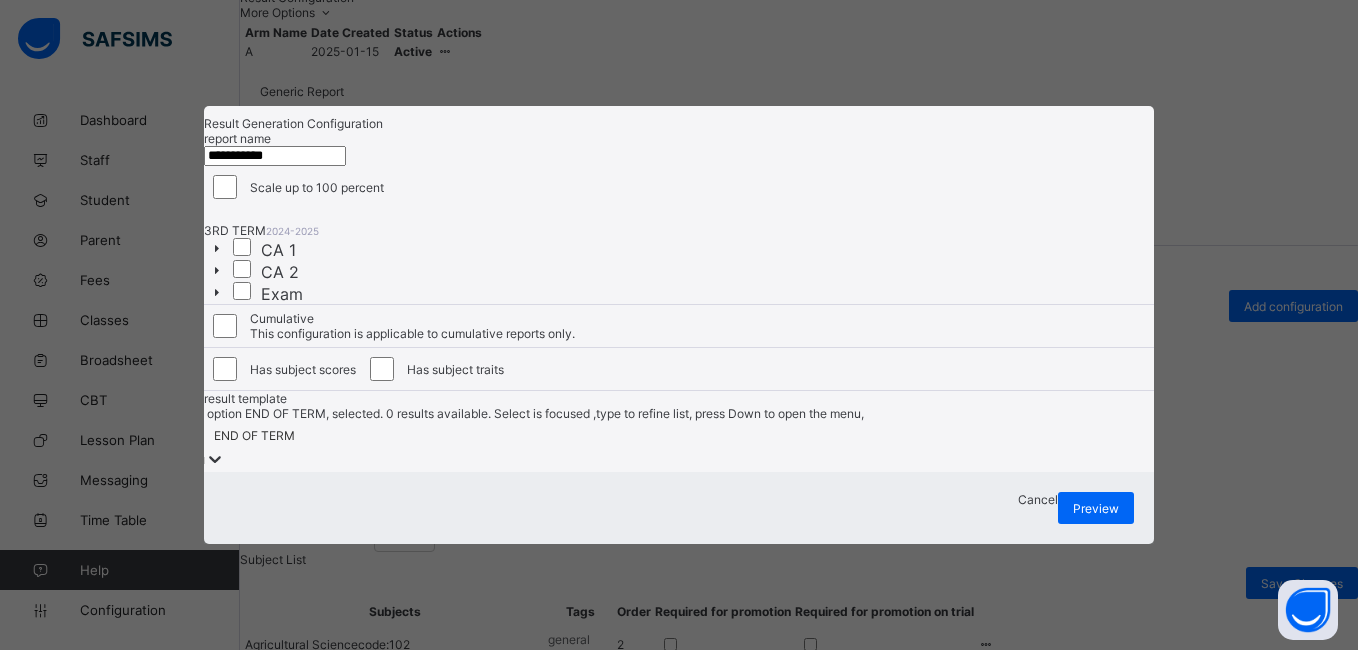 scroll, scrollTop: 142, scrollLeft: 0, axis: vertical 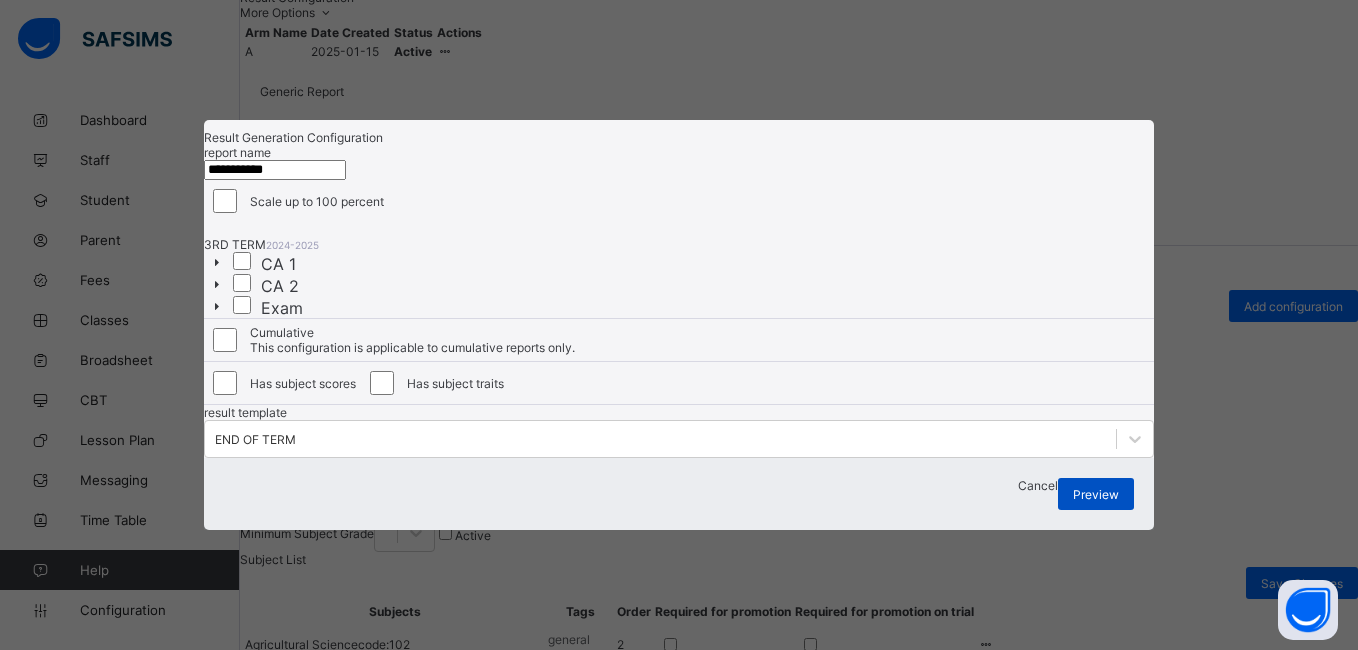 click on "Preview" at bounding box center (1096, 494) 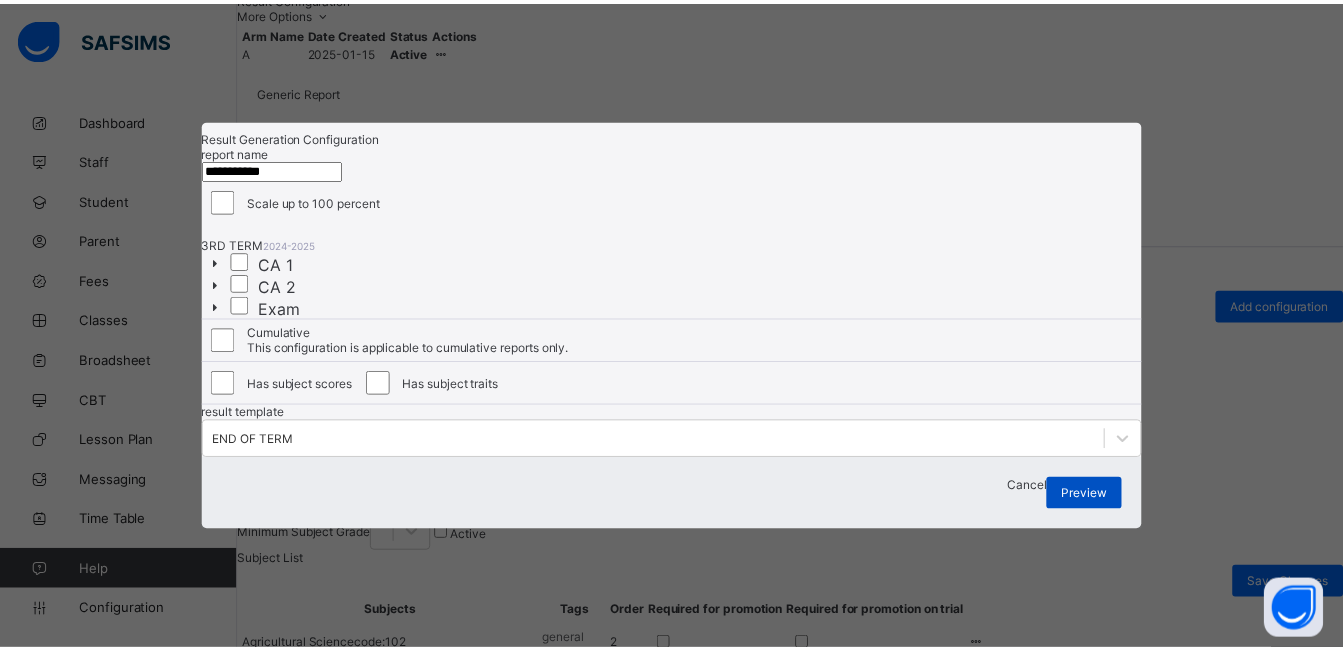 scroll, scrollTop: 0, scrollLeft: 0, axis: both 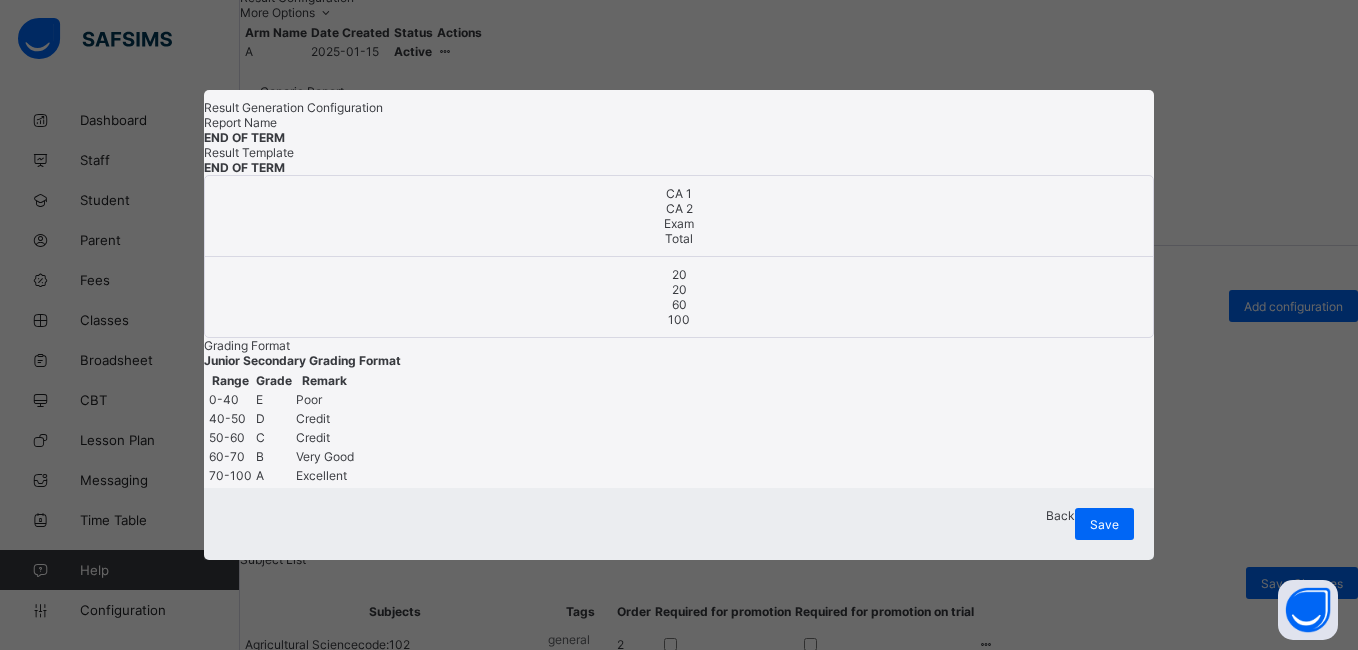 click on "Save" at bounding box center [1104, 524] 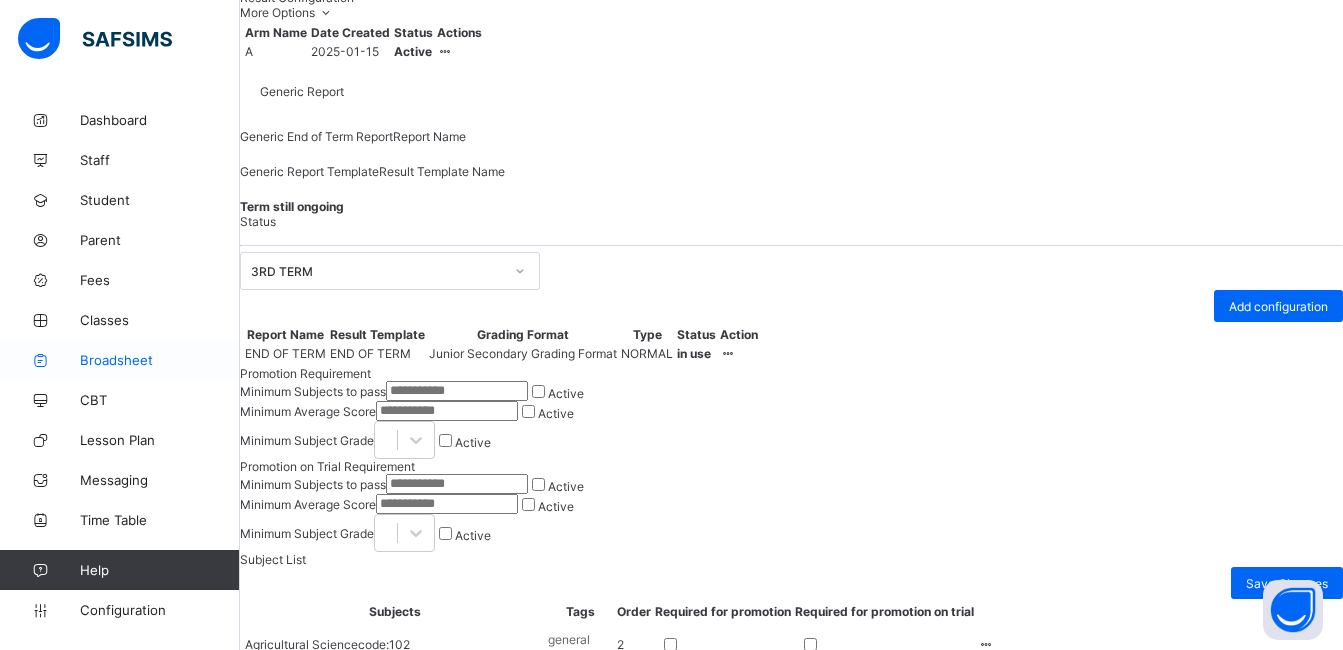 click on "Broadsheet" at bounding box center [160, 360] 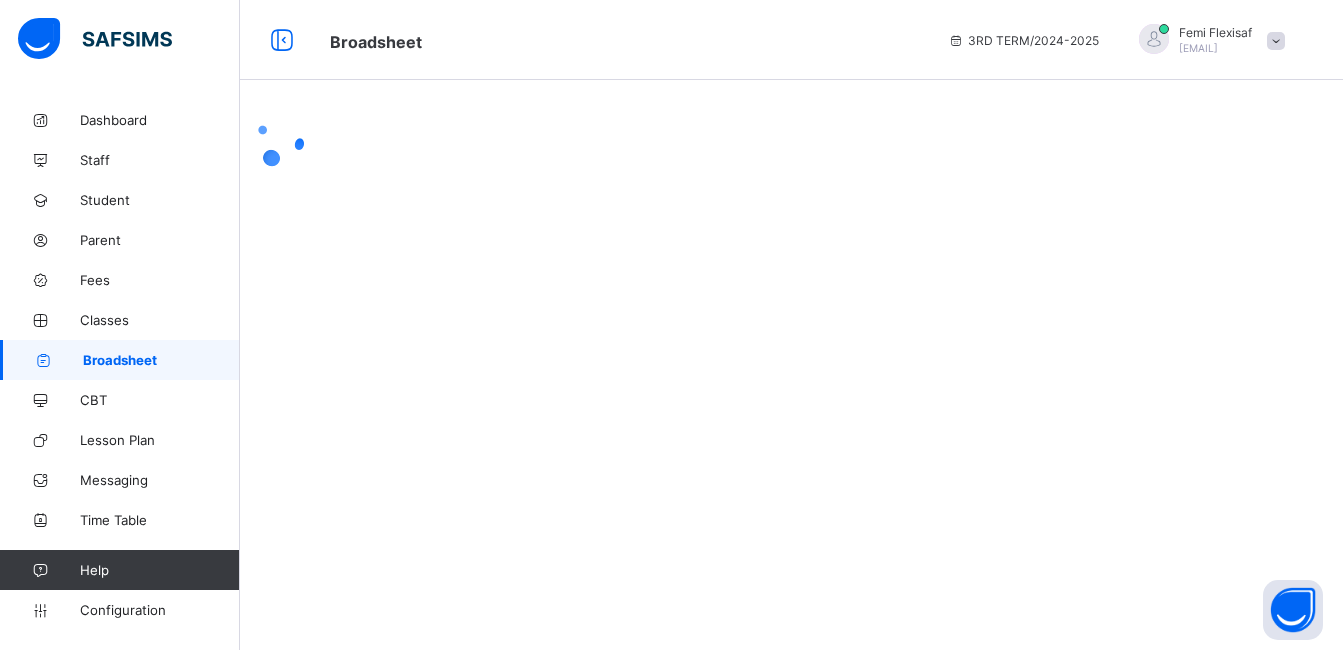 scroll, scrollTop: 0, scrollLeft: 0, axis: both 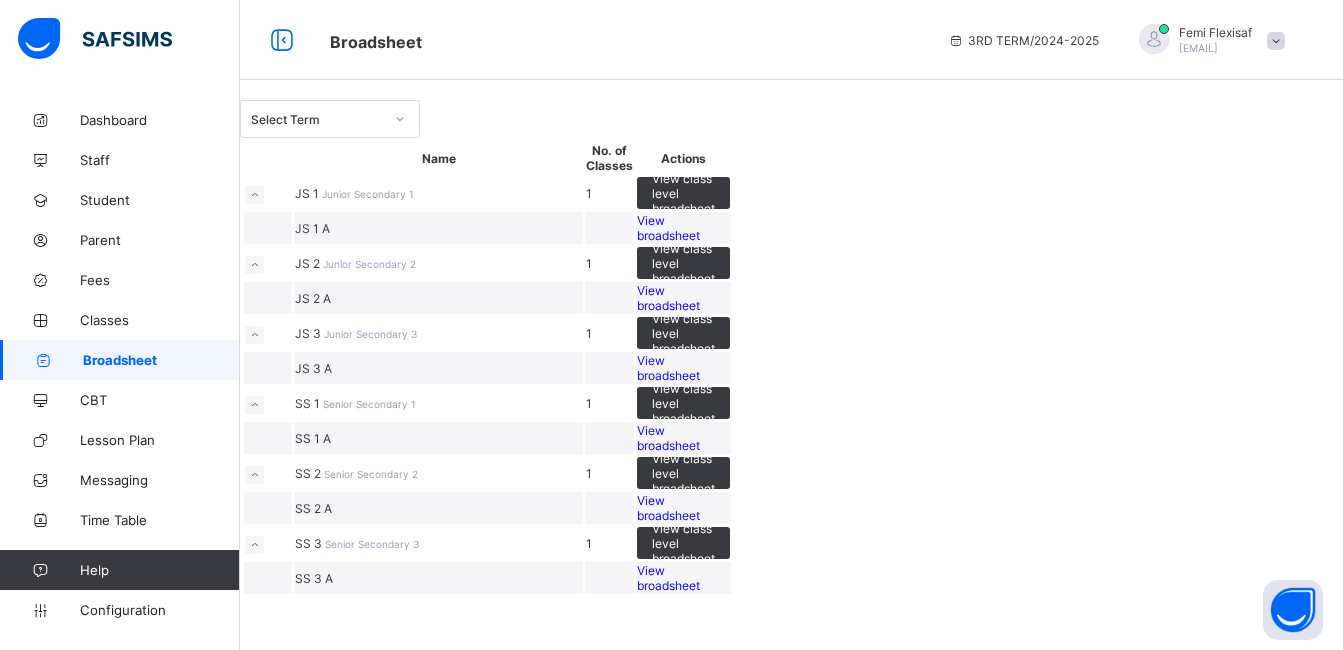 click on "View broadsheet" at bounding box center [668, 228] 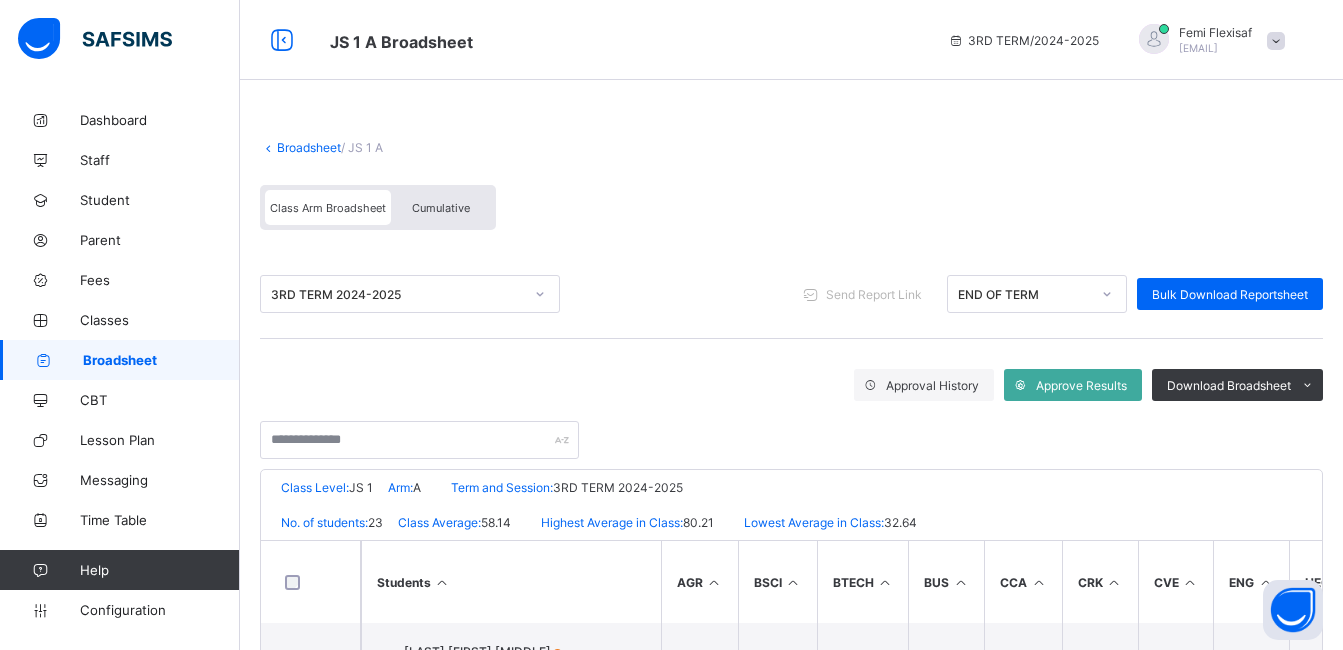 click on "Class Arm Broadsheet Cumulative" at bounding box center [791, 212] 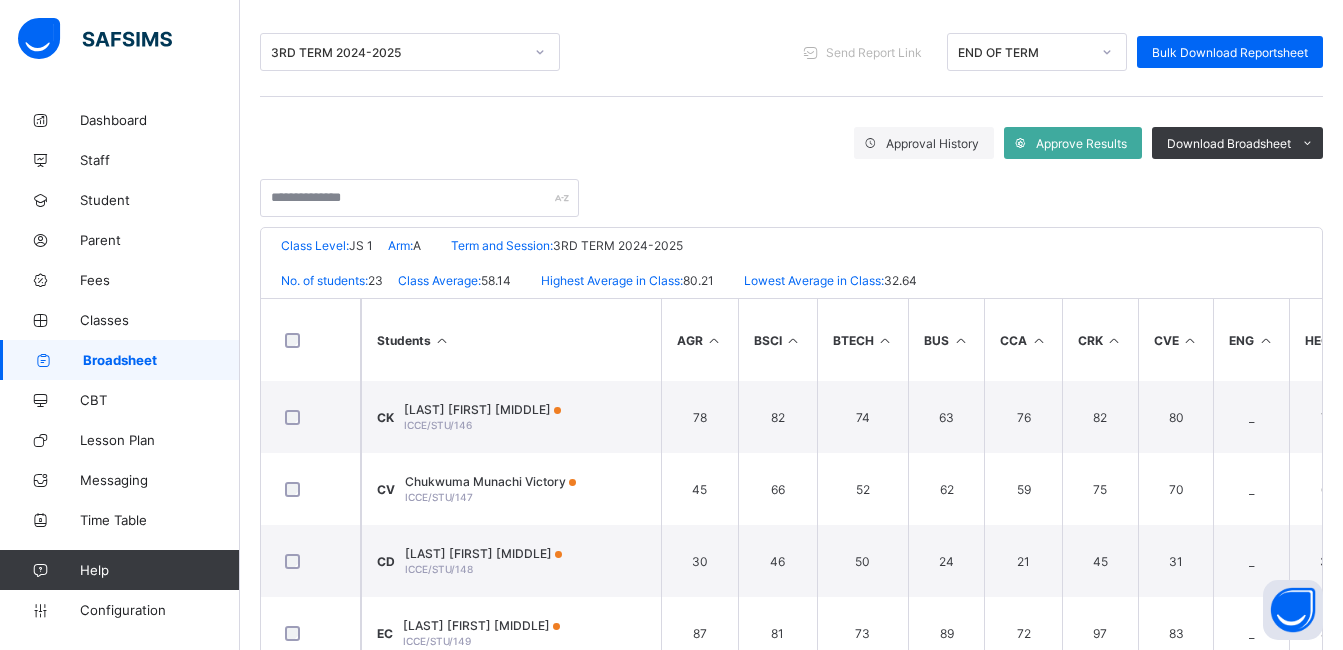 scroll, scrollTop: 240, scrollLeft: 0, axis: vertical 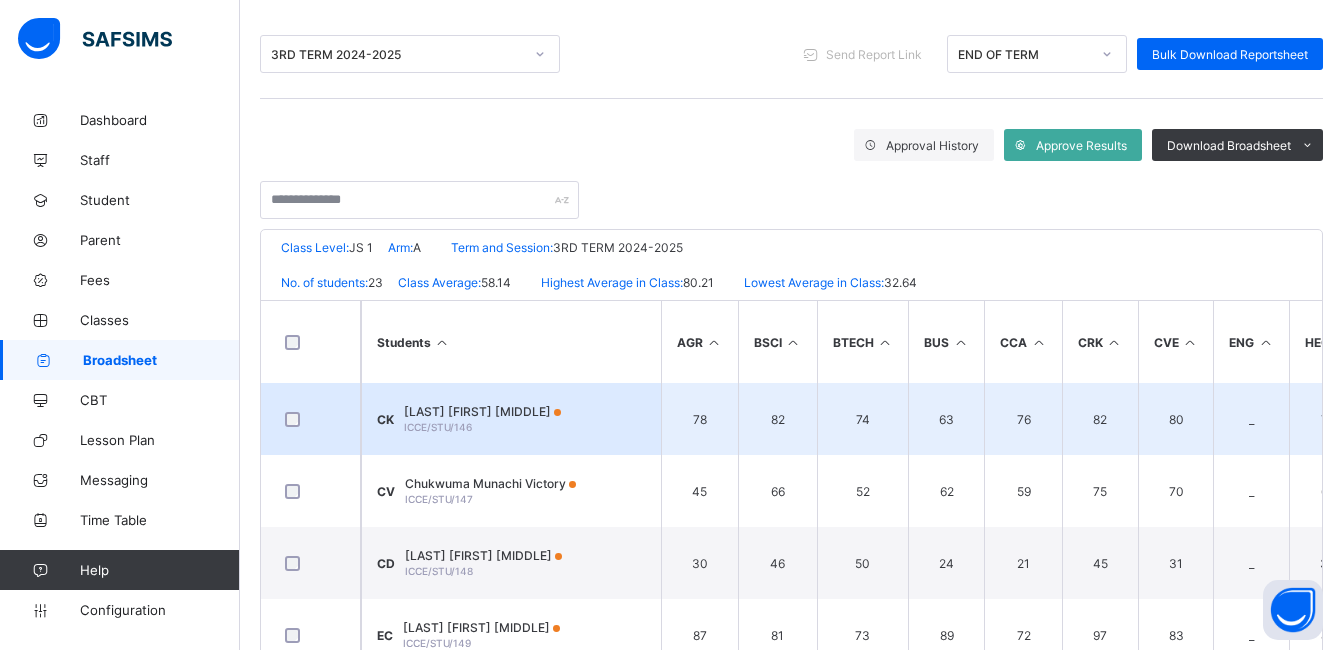 click on "Chibuike Prosper Kelechi   ICCE/STU/146" at bounding box center [482, 419] 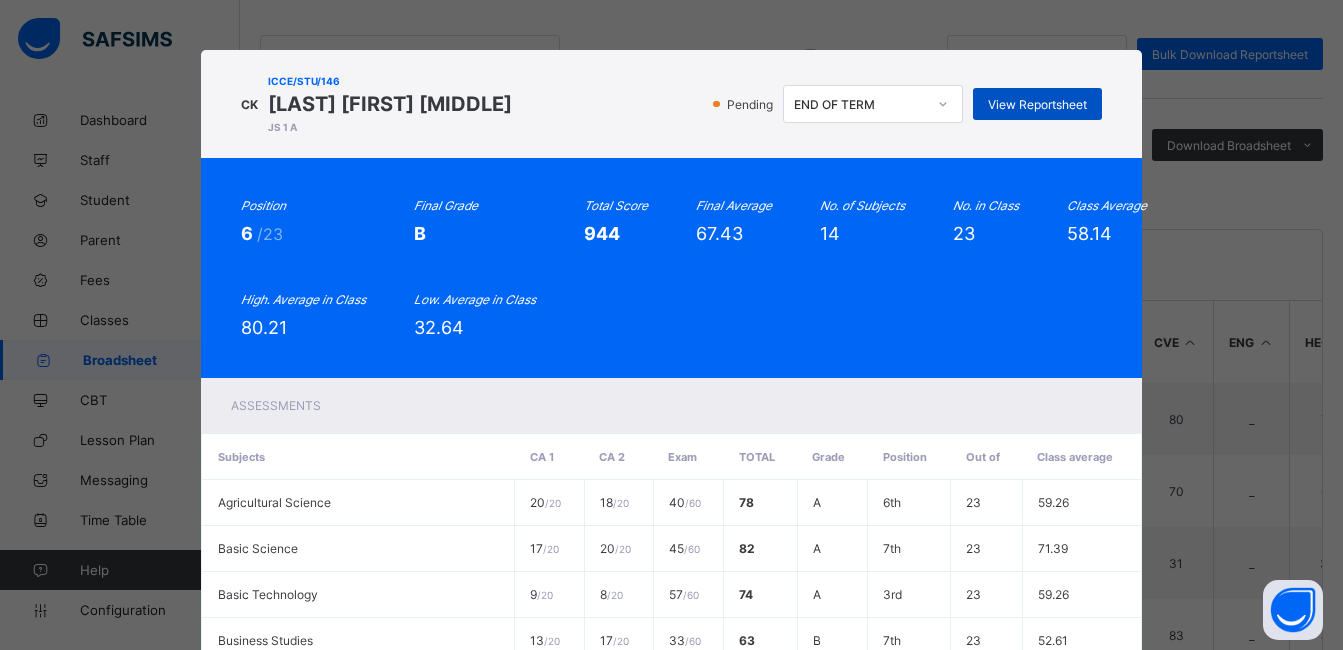 click on "View Reportsheet" at bounding box center [1037, 104] 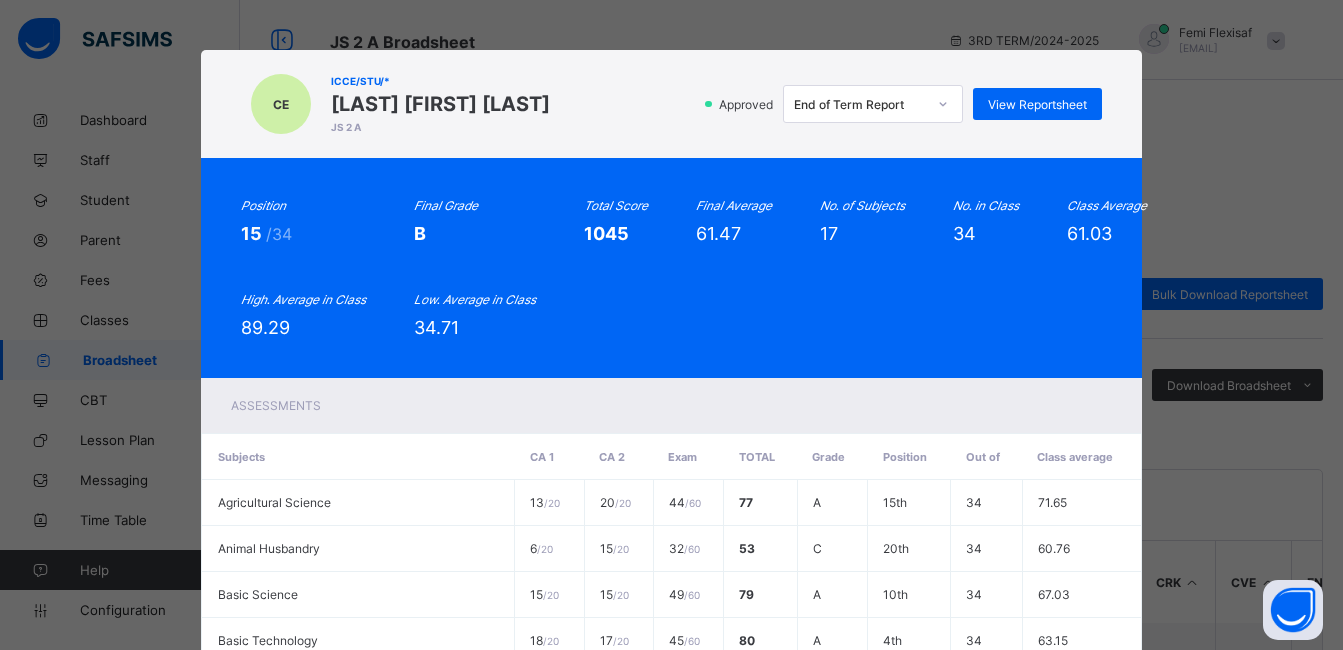 scroll, scrollTop: 160, scrollLeft: 0, axis: vertical 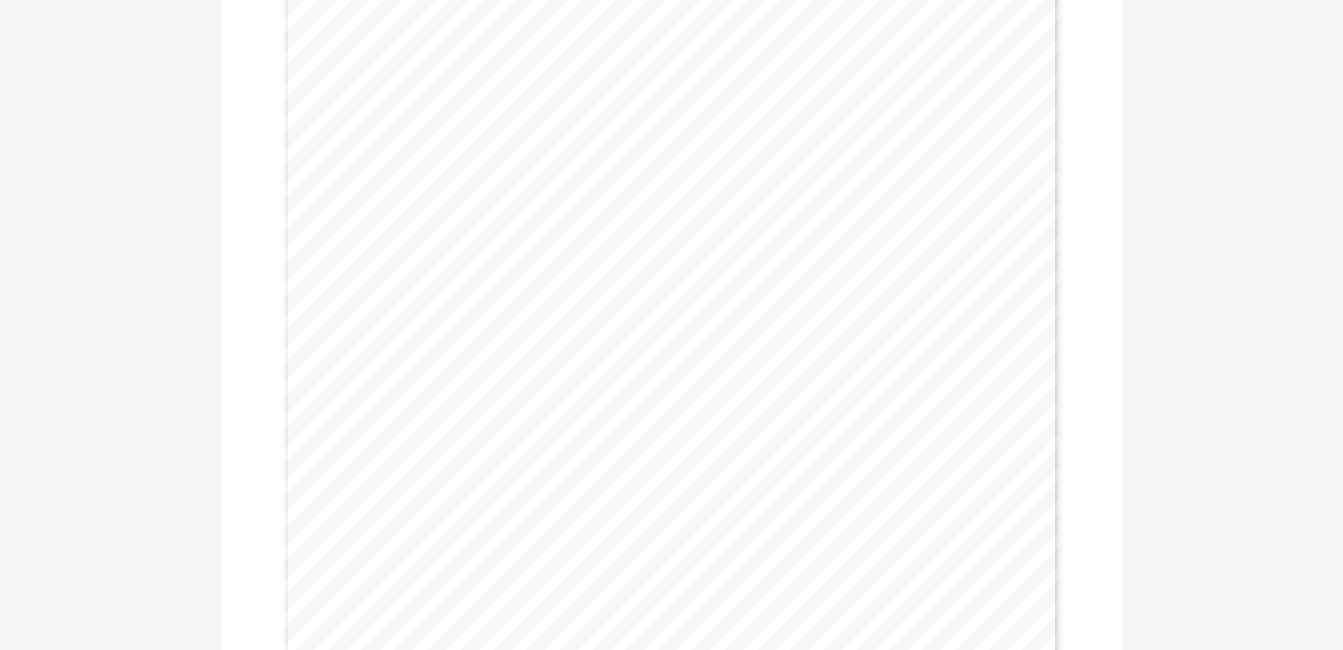 click on "Download Reportsheet END OF SESSION CUMULATIVE REPORT | 3RD TERM 2024-2025 NAME   [FIRST] [LAST]   GENDER   MALE   CLASS   Junior Secondary 1 A   STUDENT ID   ICCE/STU/146   POSITION   5 Final Average:   67.5   Final Grade:   B   No. of Times Present: YEAR SUMMARY   Class Average:   57.7   Class Size:   23   No. of Times School Opened: SUBJECTS   1ST TER M (100) 2ND TER M (100) 3RD TERM (100) YEAR AVG (100) CLASS LOWEST CLASS HIGHEST CLASS AVERAGE   GRADE   REMARKS Agricultural Science   80.0   78.0   79.0   26.0   91.5   63.4   A   Excellent Animal Husbandry   76.0   76.0   20.0   90.0   53.2   A   Excellent Basic Science   84.0   82.0   83.0   32.0   96.5   66.0   A   Excellent Basic Technology   87.0   74.0   80.5   49.0   80.5   62.4   A   Excellent Business Studies   57.0   63.0   60.0   22.0   92.0   49.0   B   Very Good Christian Religion Studies   74.0   82.0   78.0   38.5   97.0   69.8   A   Excellent Civic Education   78.0   80.0   79.0   26.5   97.5   60.1   A   Excellent English Language" at bounding box center (671, 930) 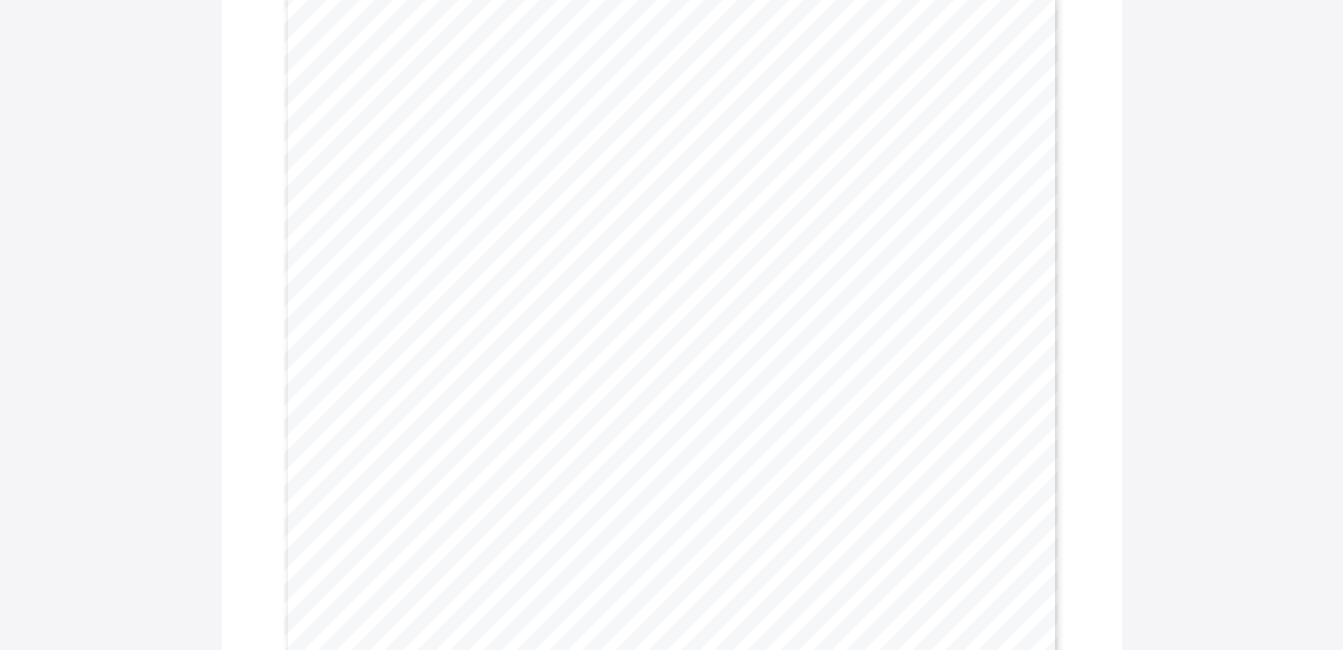scroll, scrollTop: 200, scrollLeft: 0, axis: vertical 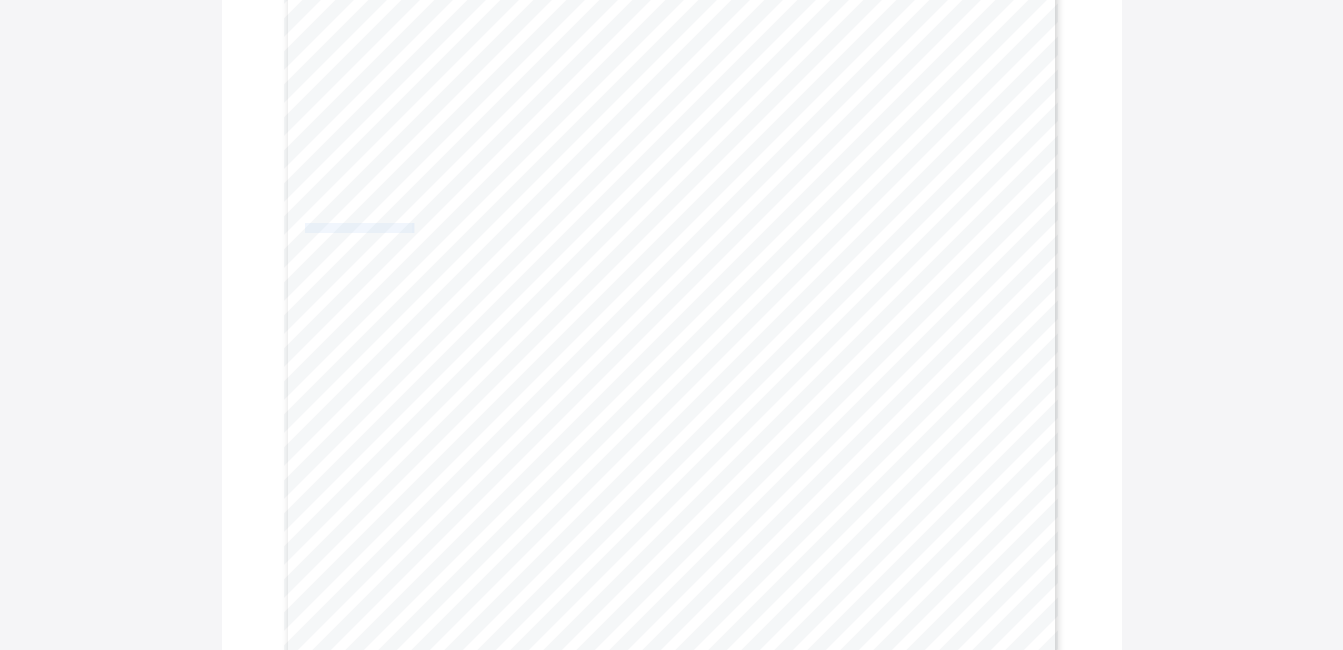 drag, startPoint x: 421, startPoint y: 230, endPoint x: 312, endPoint y: 227, distance: 109.041275 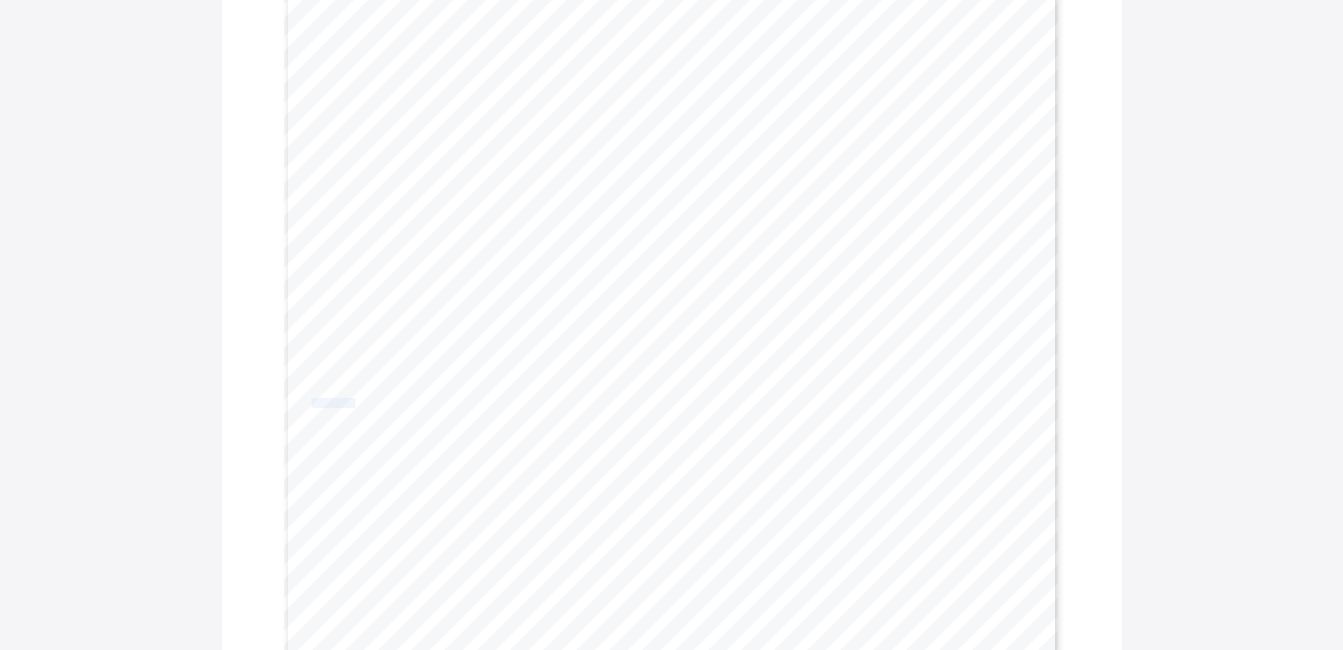 drag, startPoint x: 362, startPoint y: 405, endPoint x: 317, endPoint y: 401, distance: 45.17743 